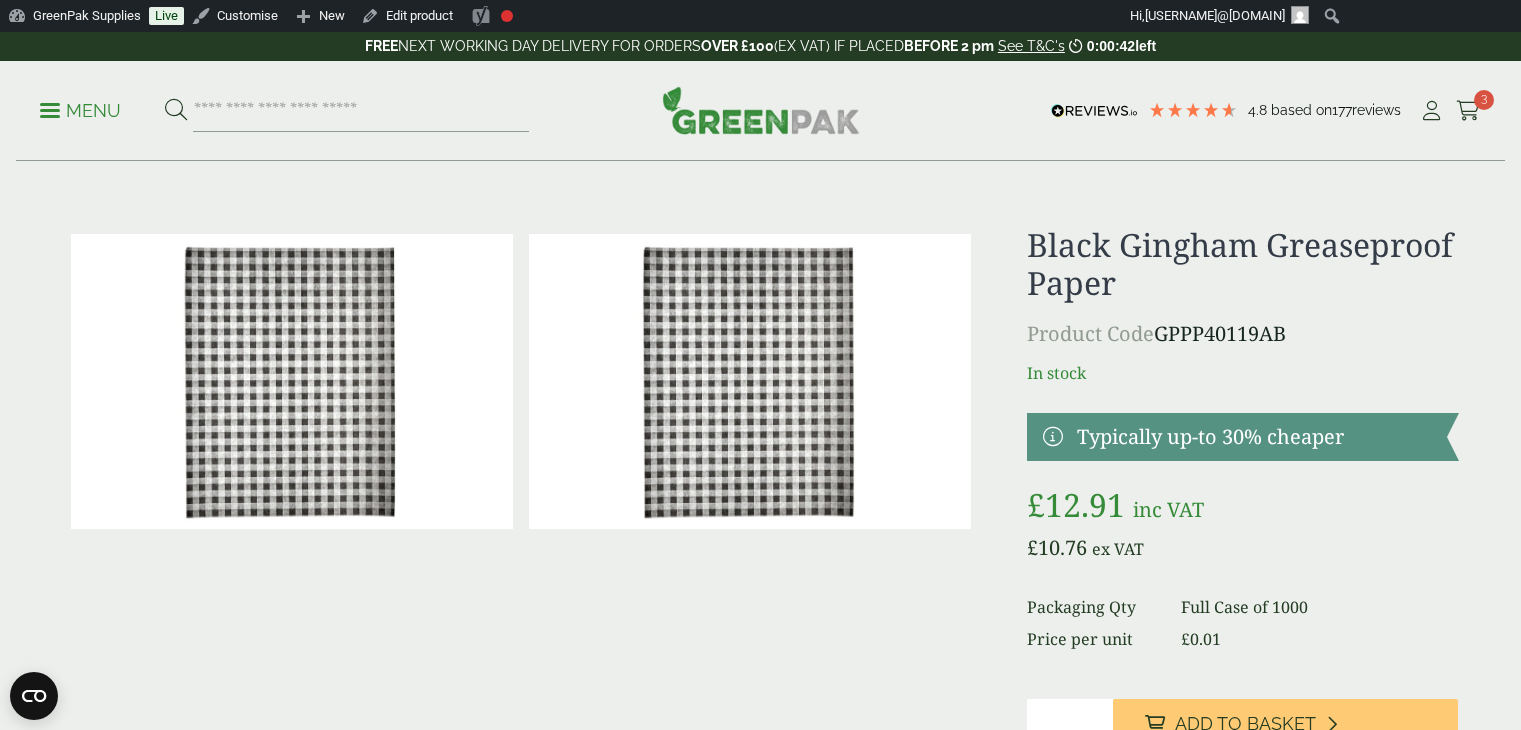 scroll, scrollTop: 0, scrollLeft: 0, axis: both 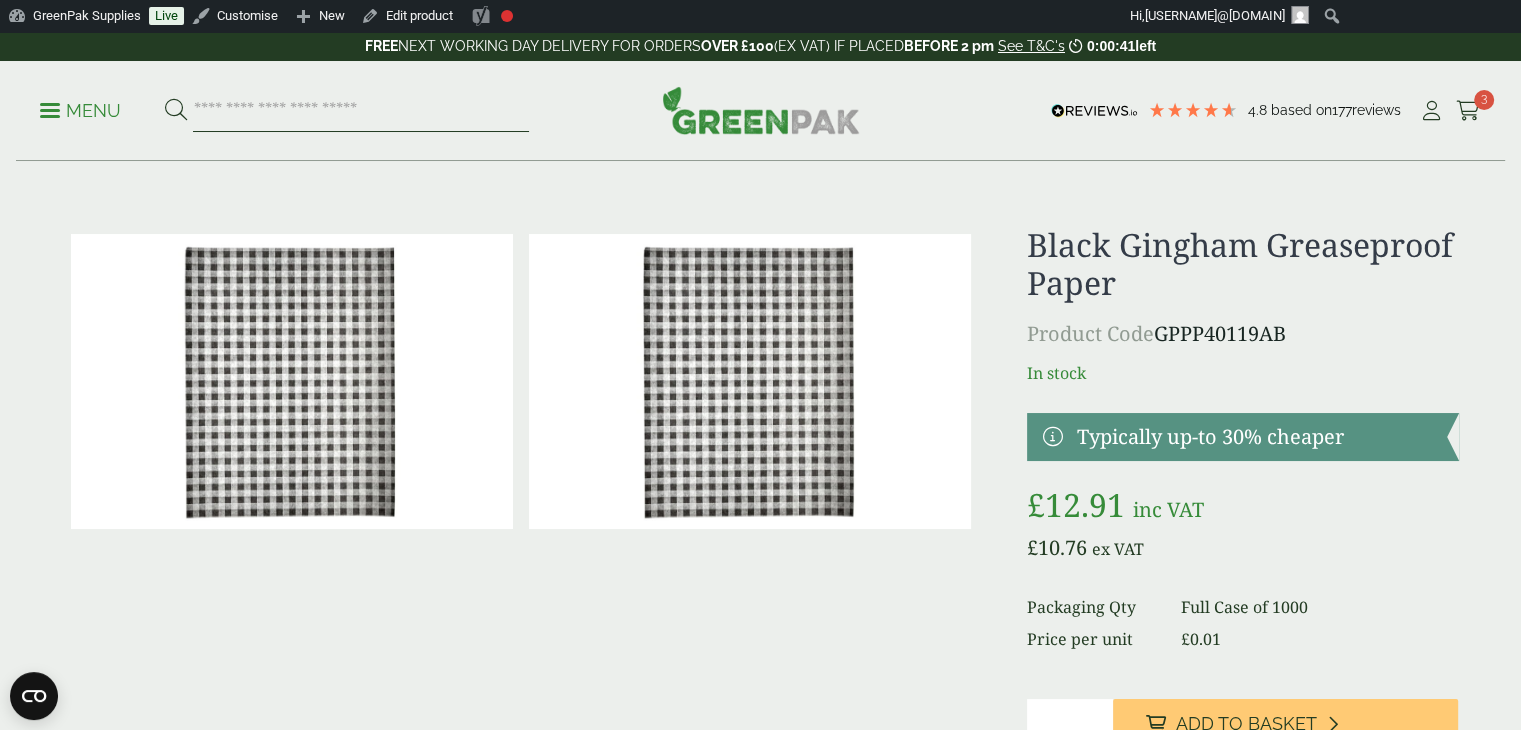 click at bounding box center (361, 111) 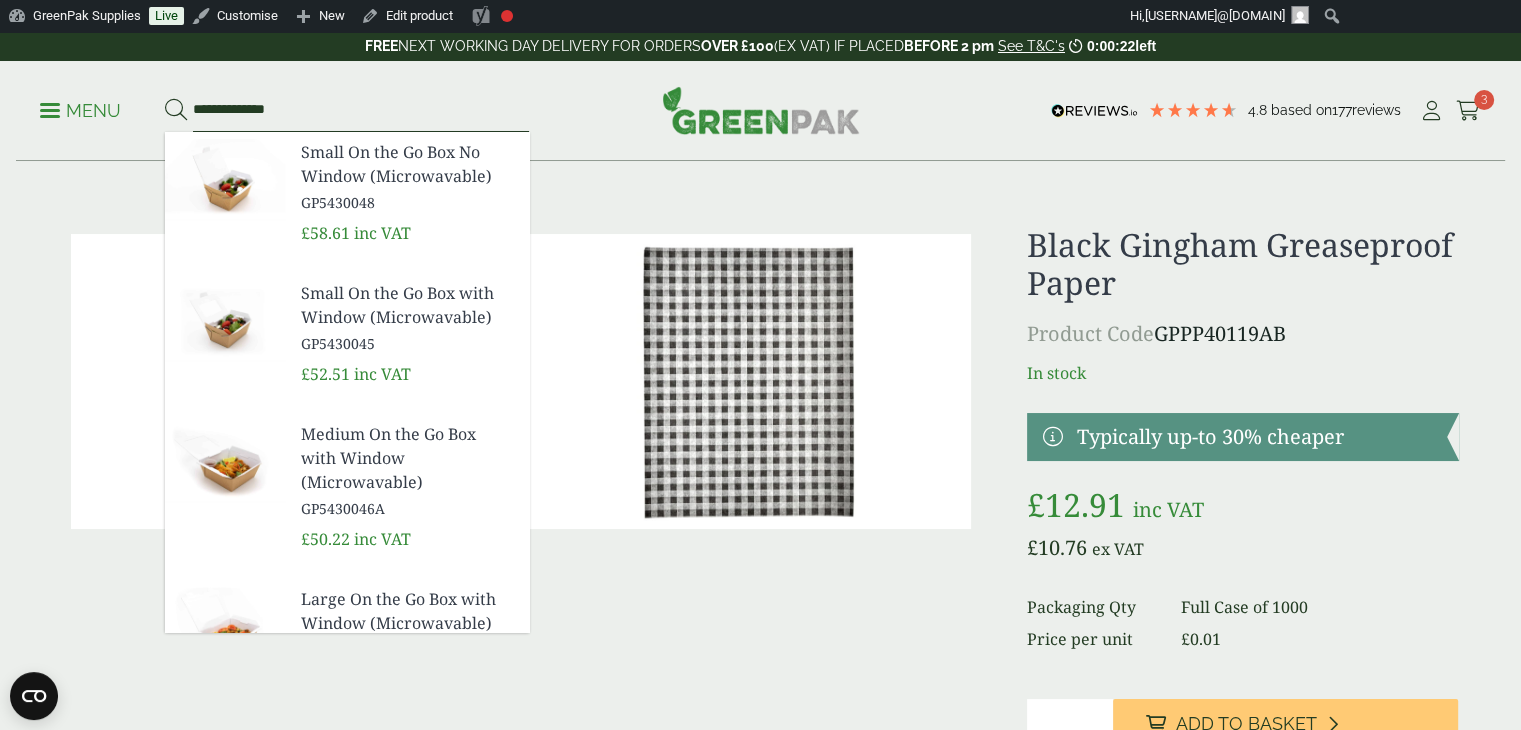 type on "**********" 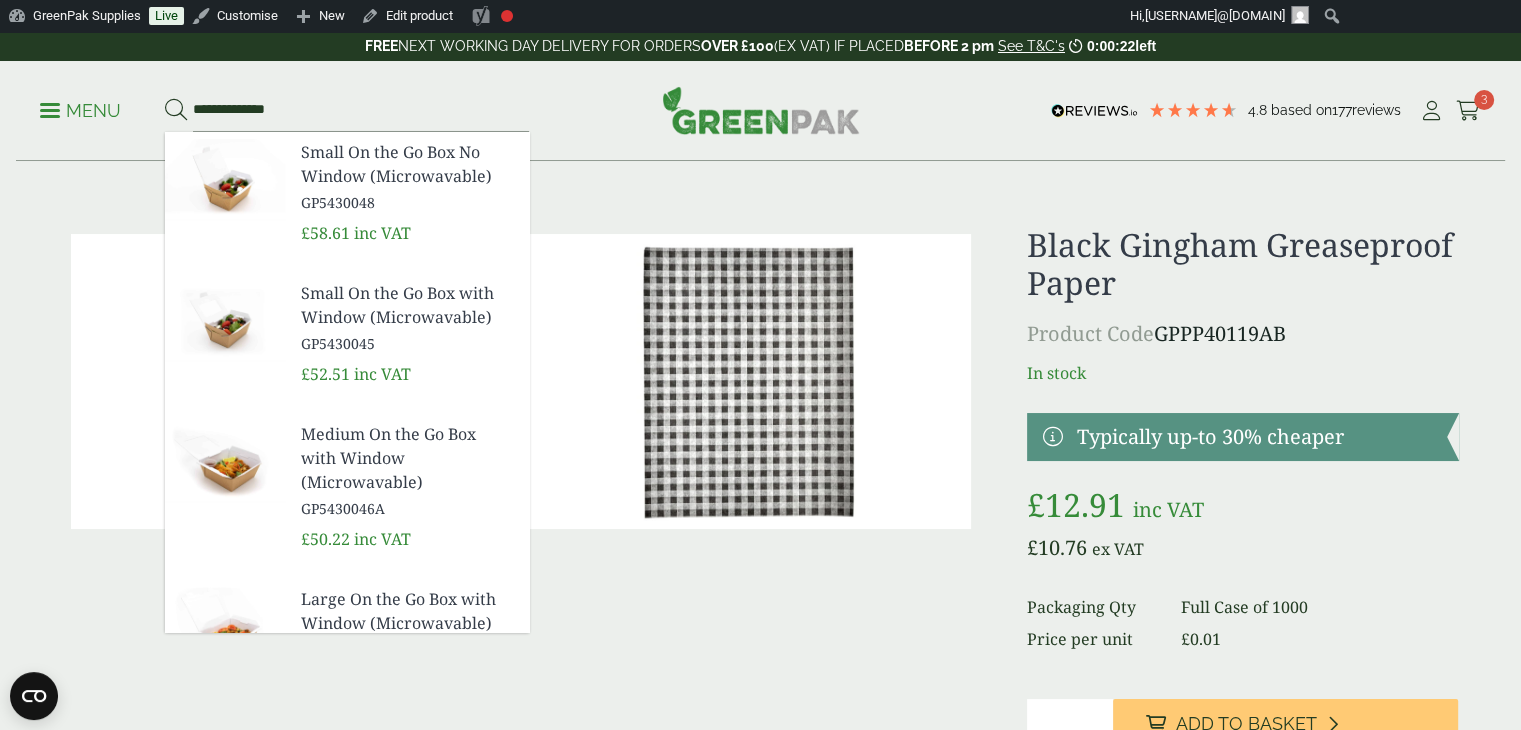 click on "Small On the Go Box No Window (Microwavable)" at bounding box center [407, 164] 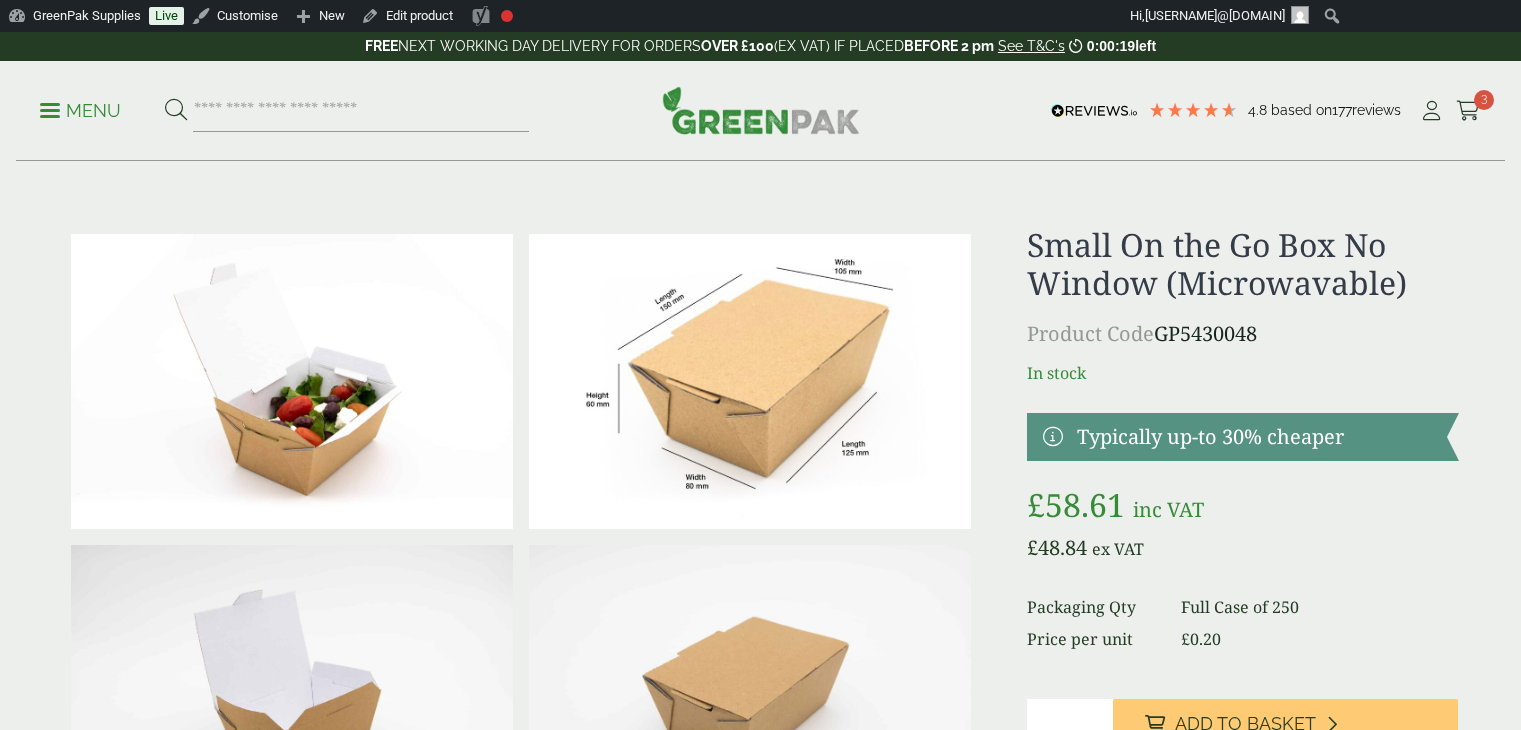 scroll, scrollTop: 0, scrollLeft: 0, axis: both 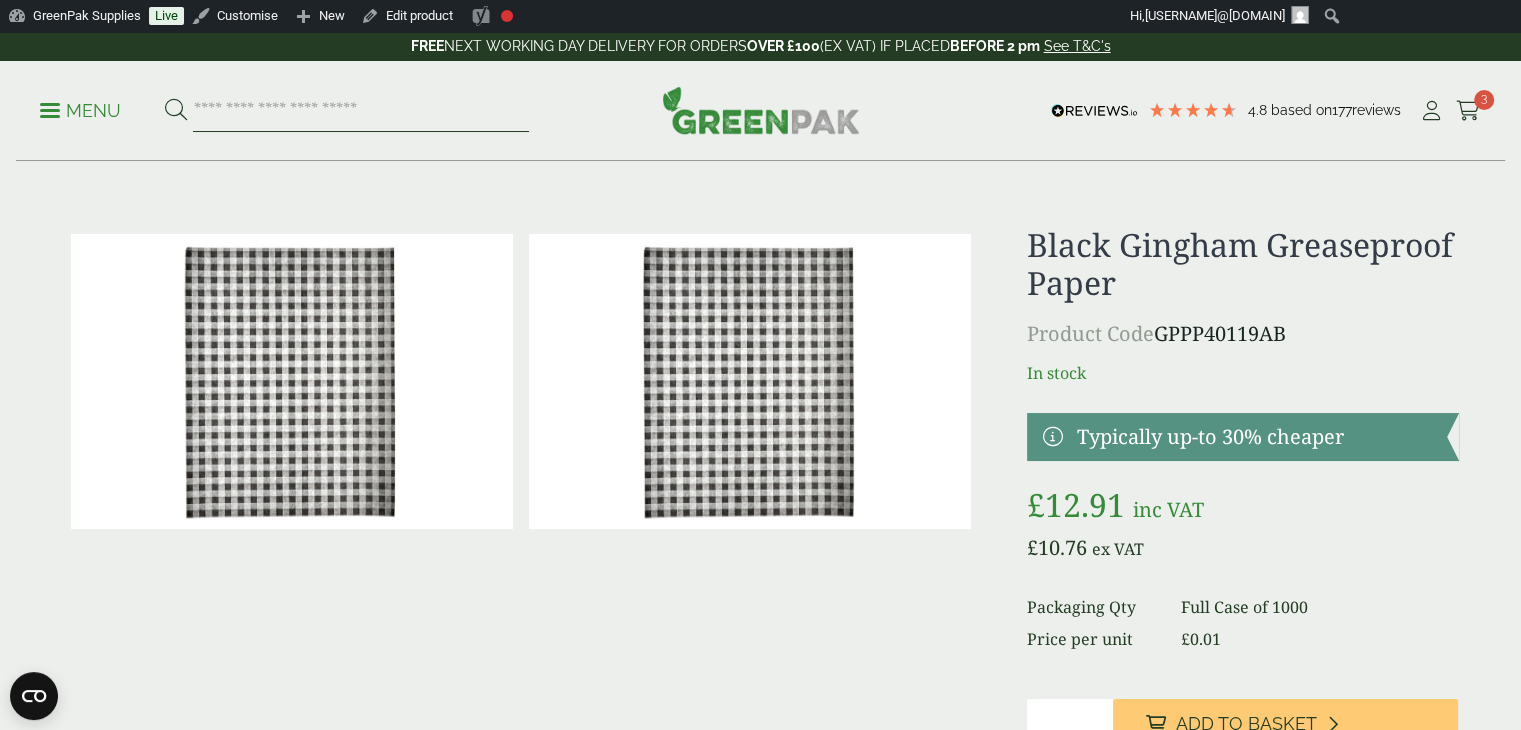 click at bounding box center (361, 111) 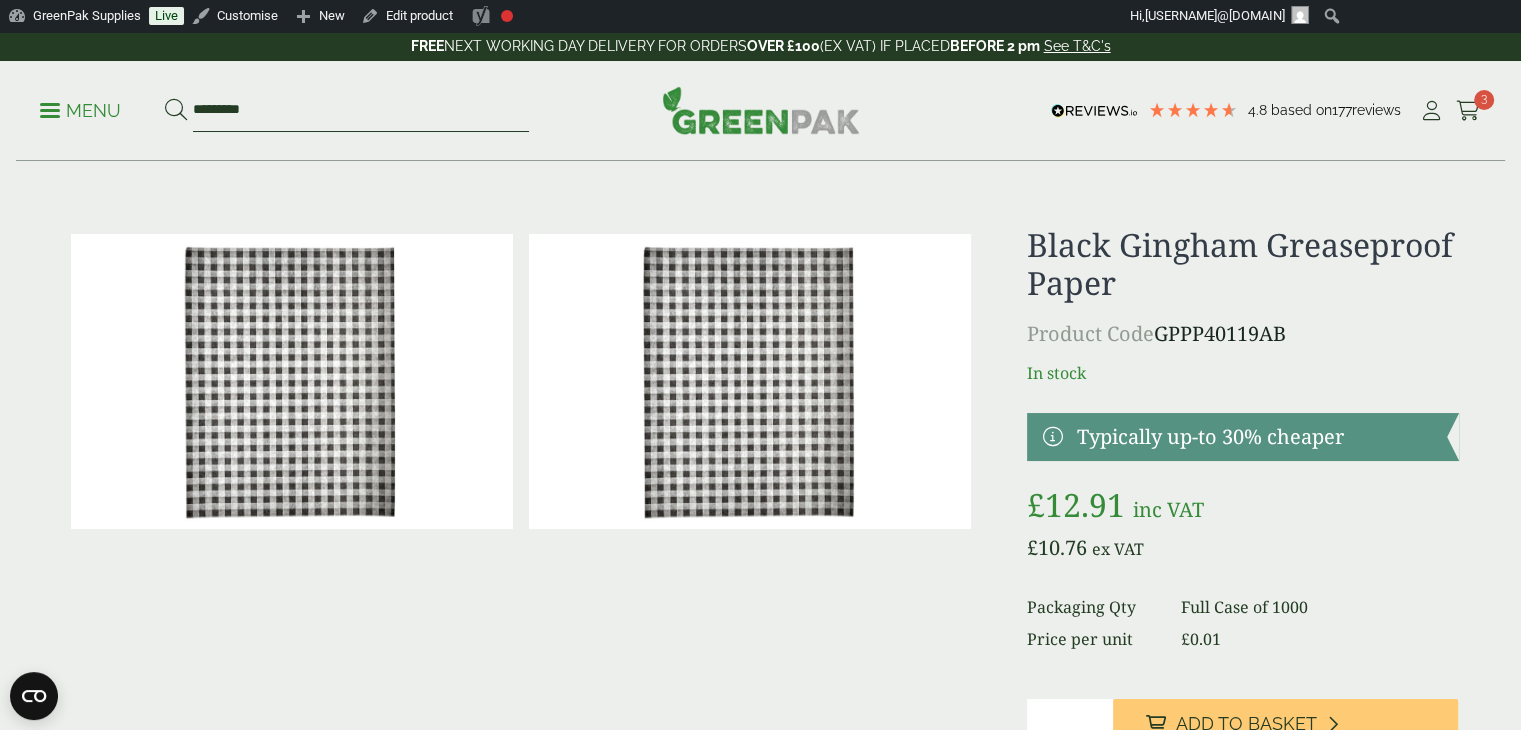 type on "*********" 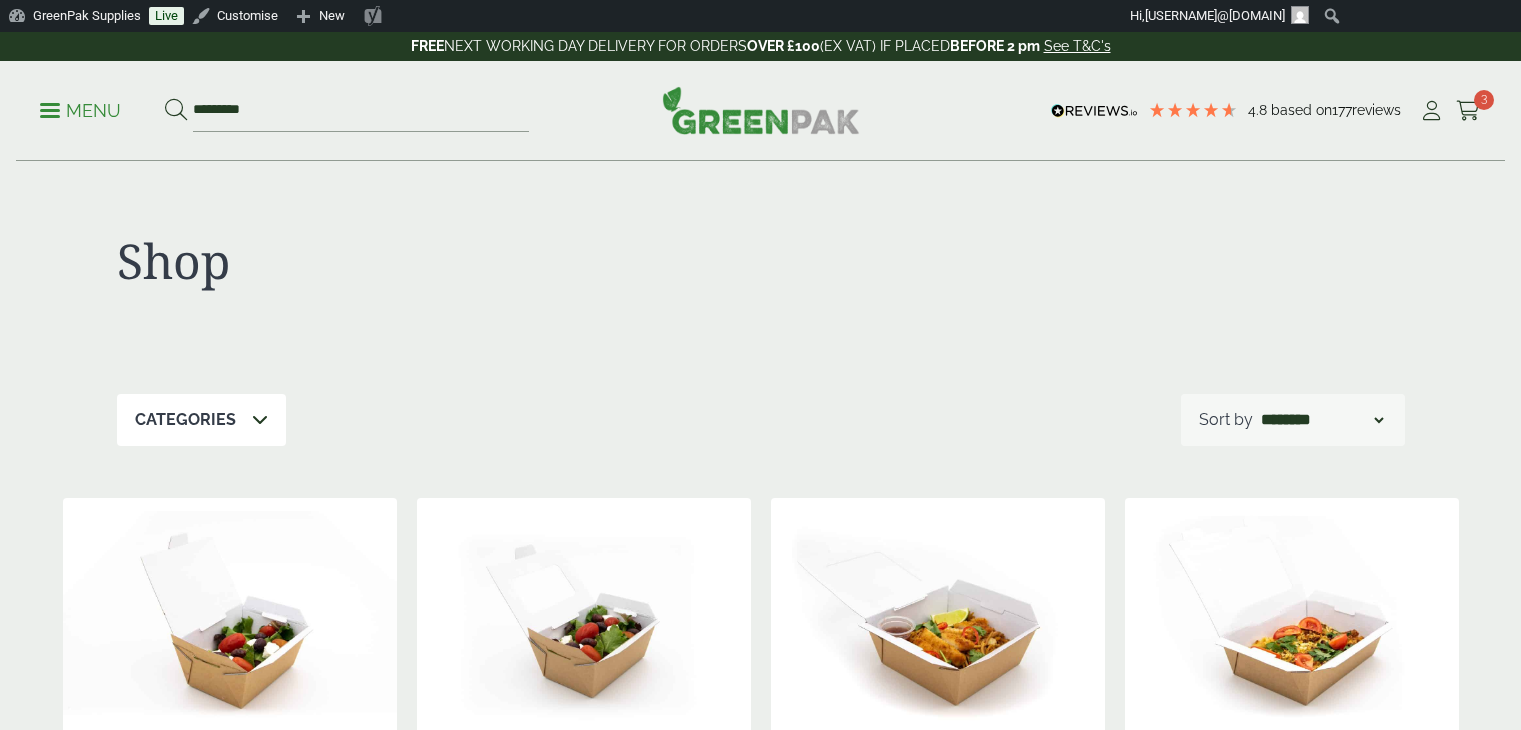 scroll, scrollTop: 0, scrollLeft: 0, axis: both 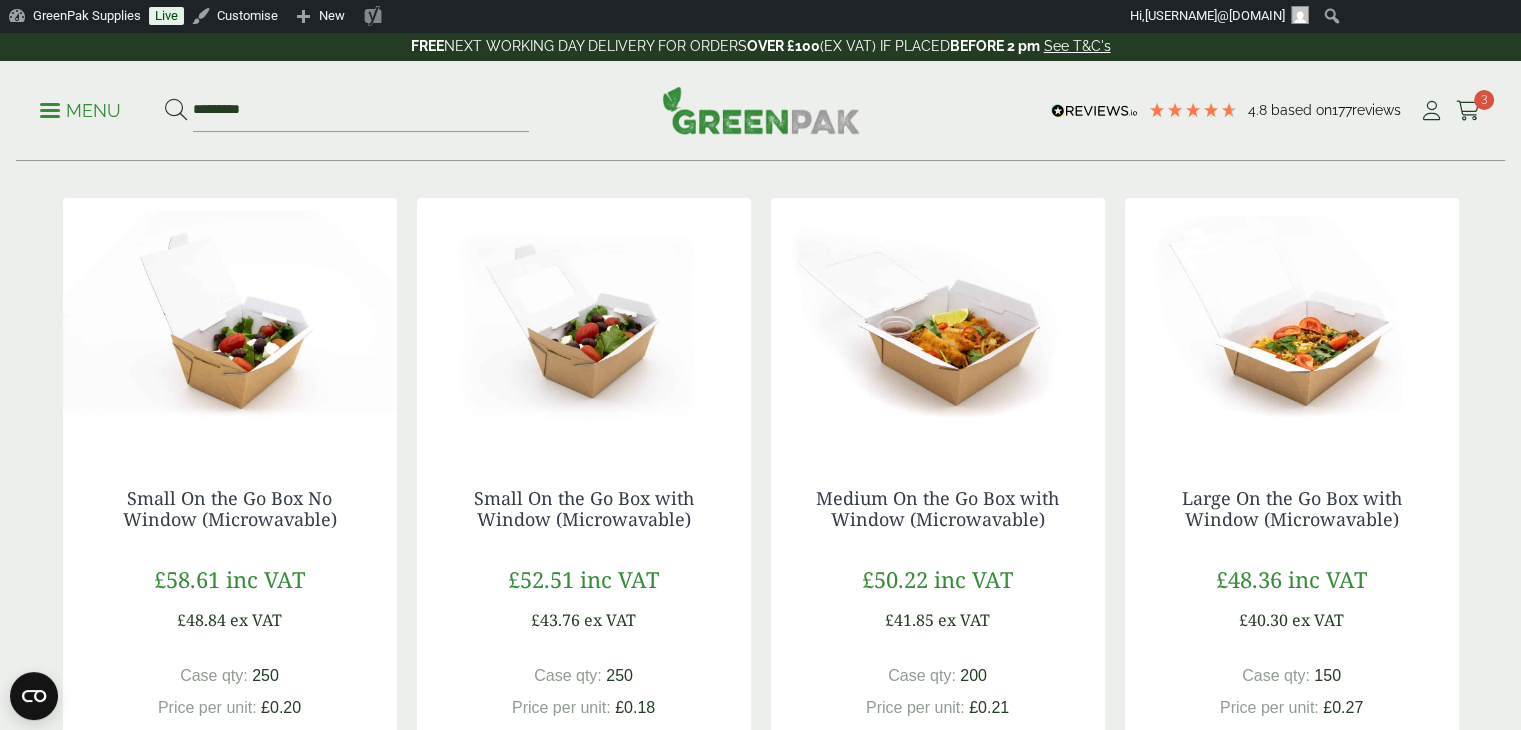 click at bounding box center (938, 323) 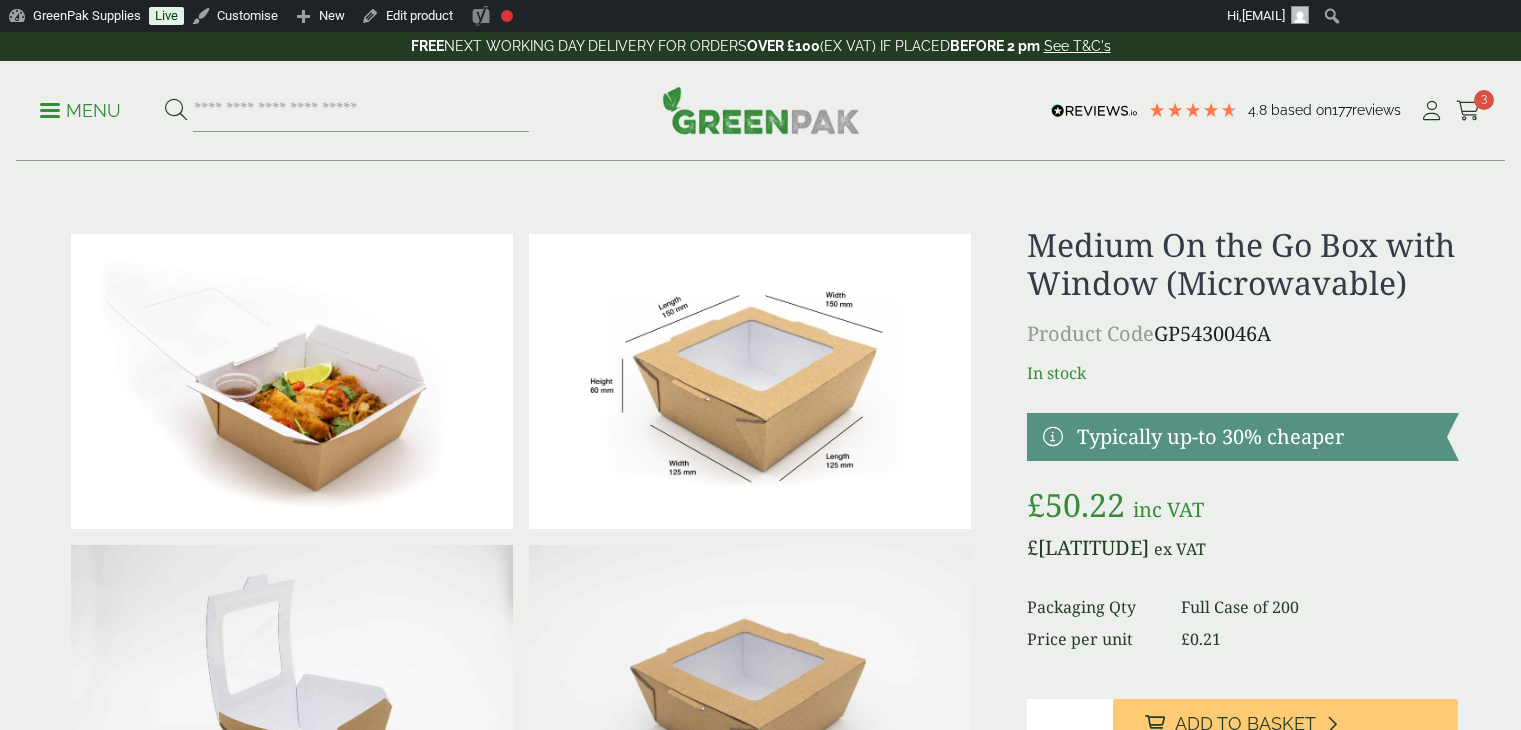scroll, scrollTop: 0, scrollLeft: 0, axis: both 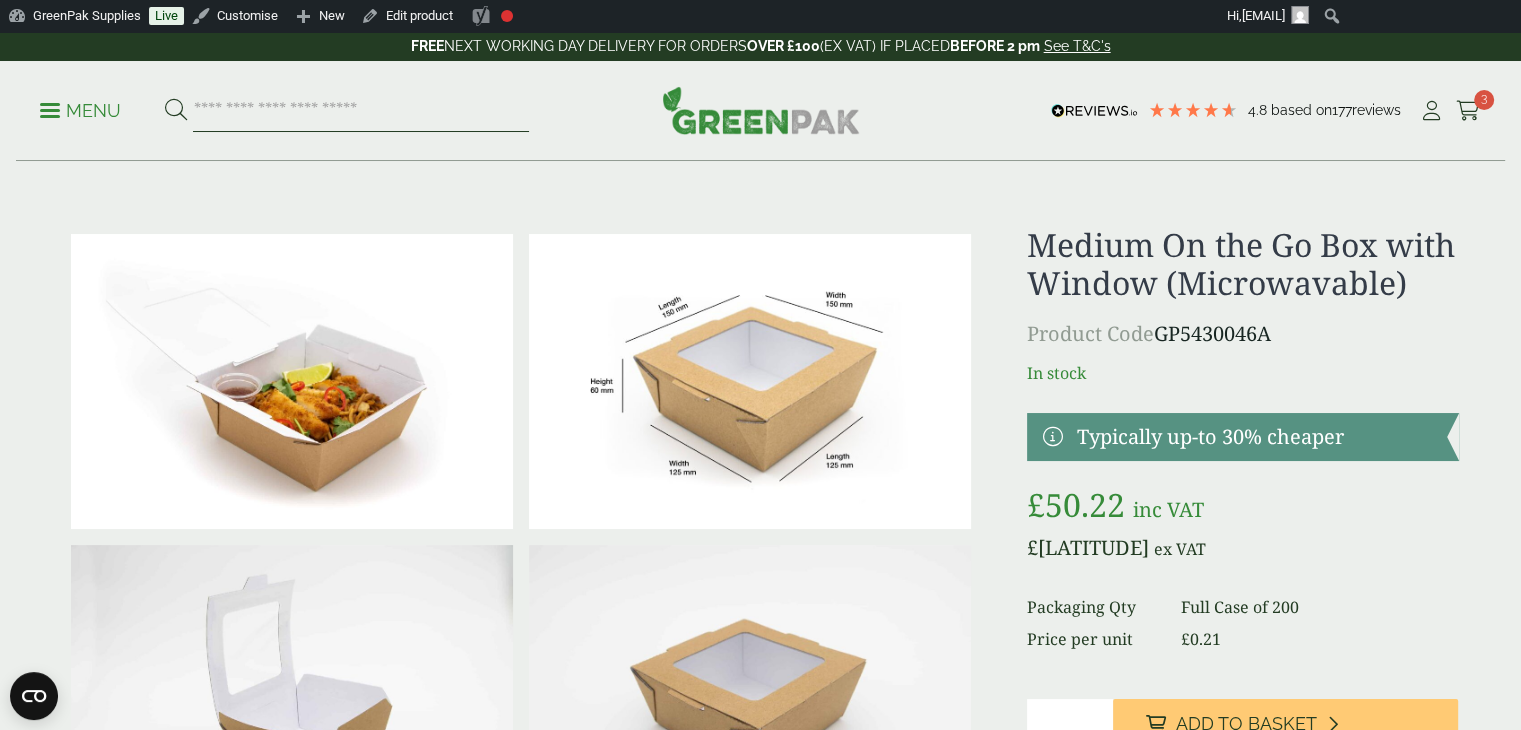 click at bounding box center [361, 111] 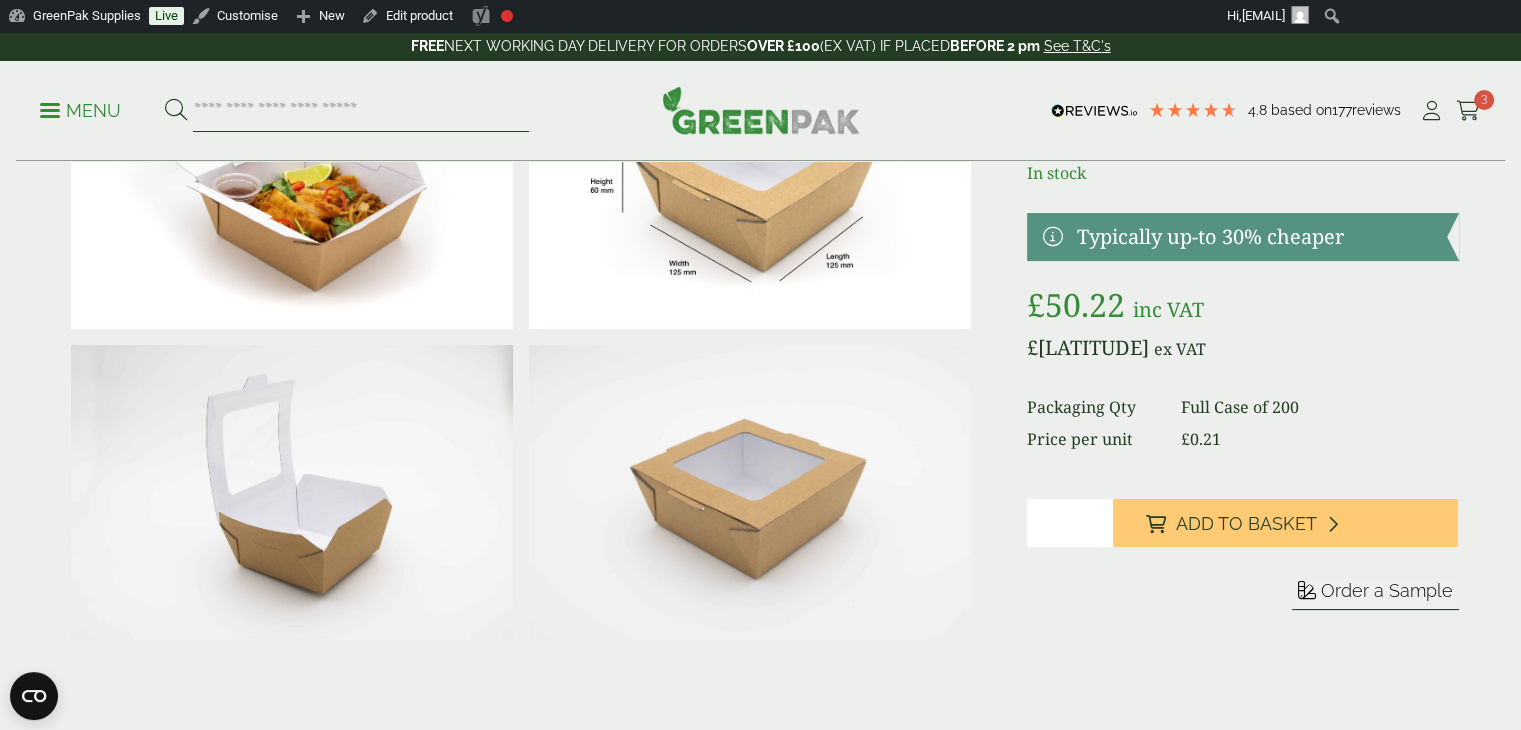 scroll, scrollTop: 0, scrollLeft: 0, axis: both 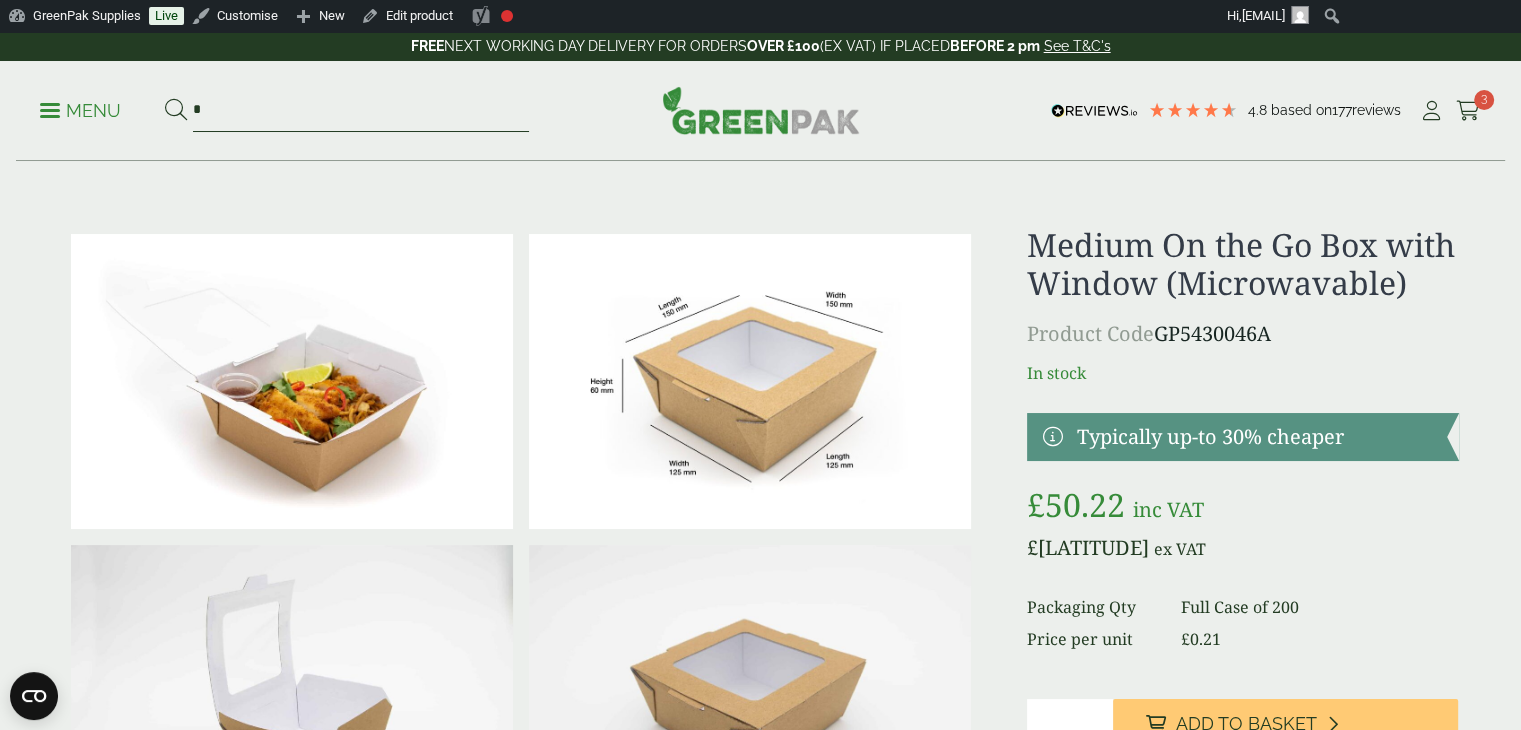 type on "**" 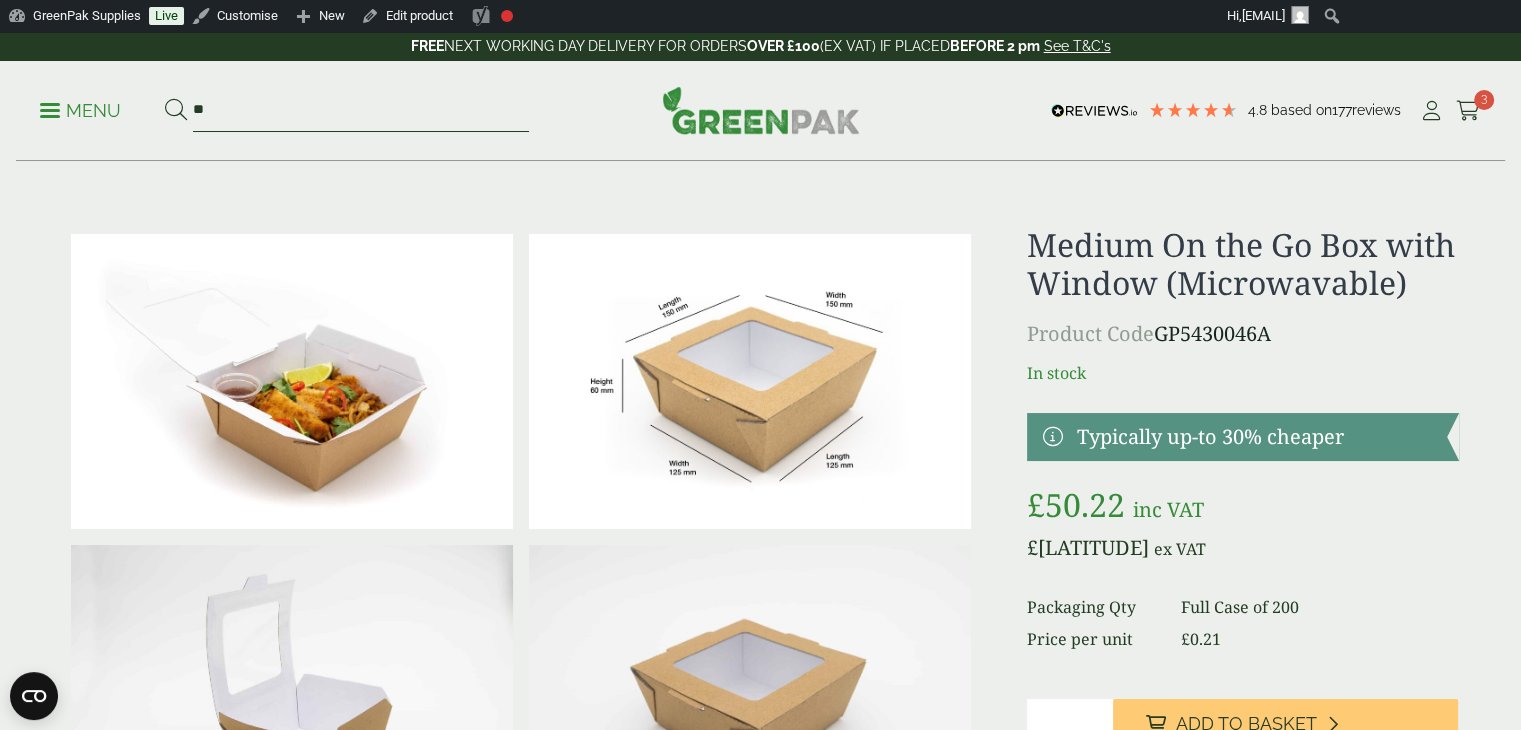 click on "**" at bounding box center (361, 111) 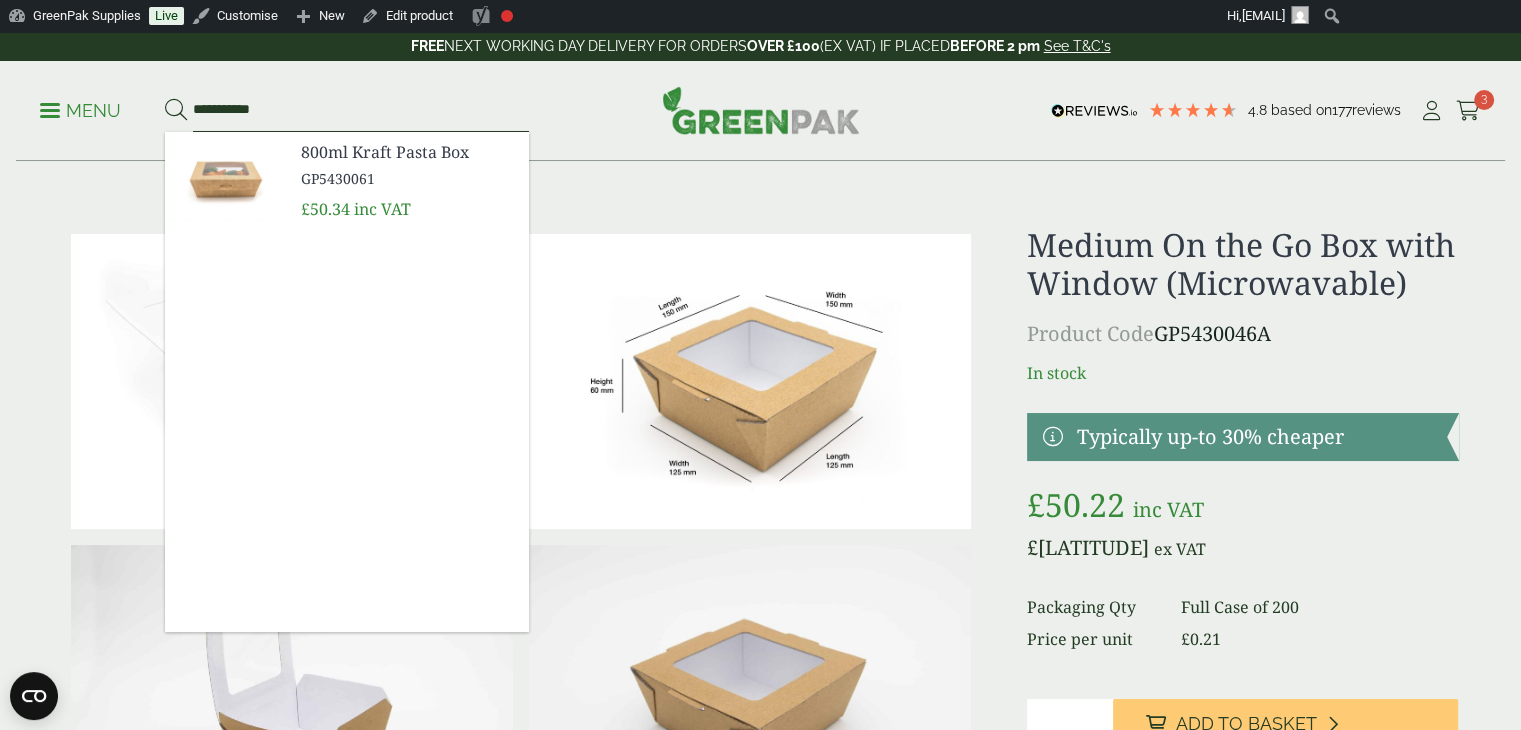 type on "**********" 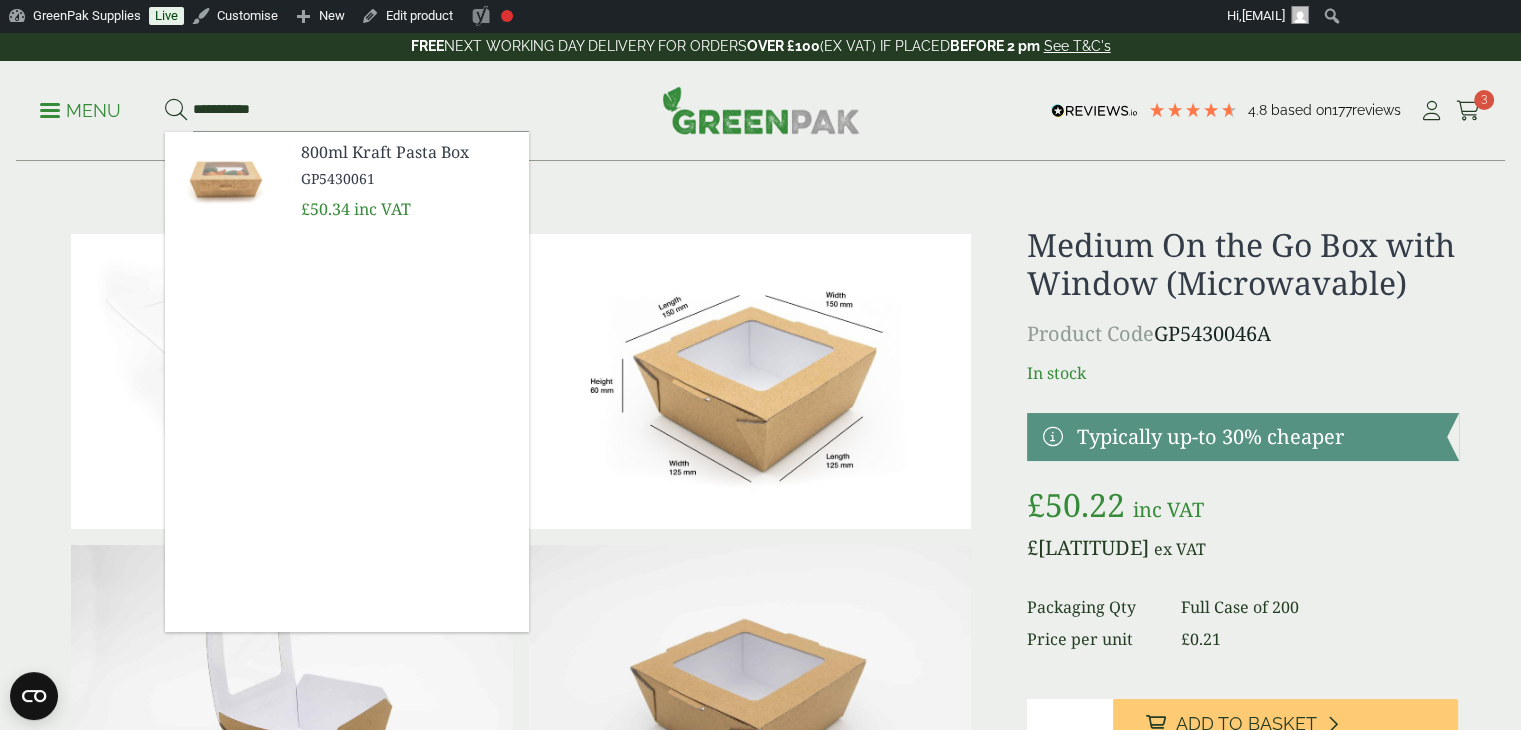 click on "800ml Kraft Pasta Box" at bounding box center (407, 152) 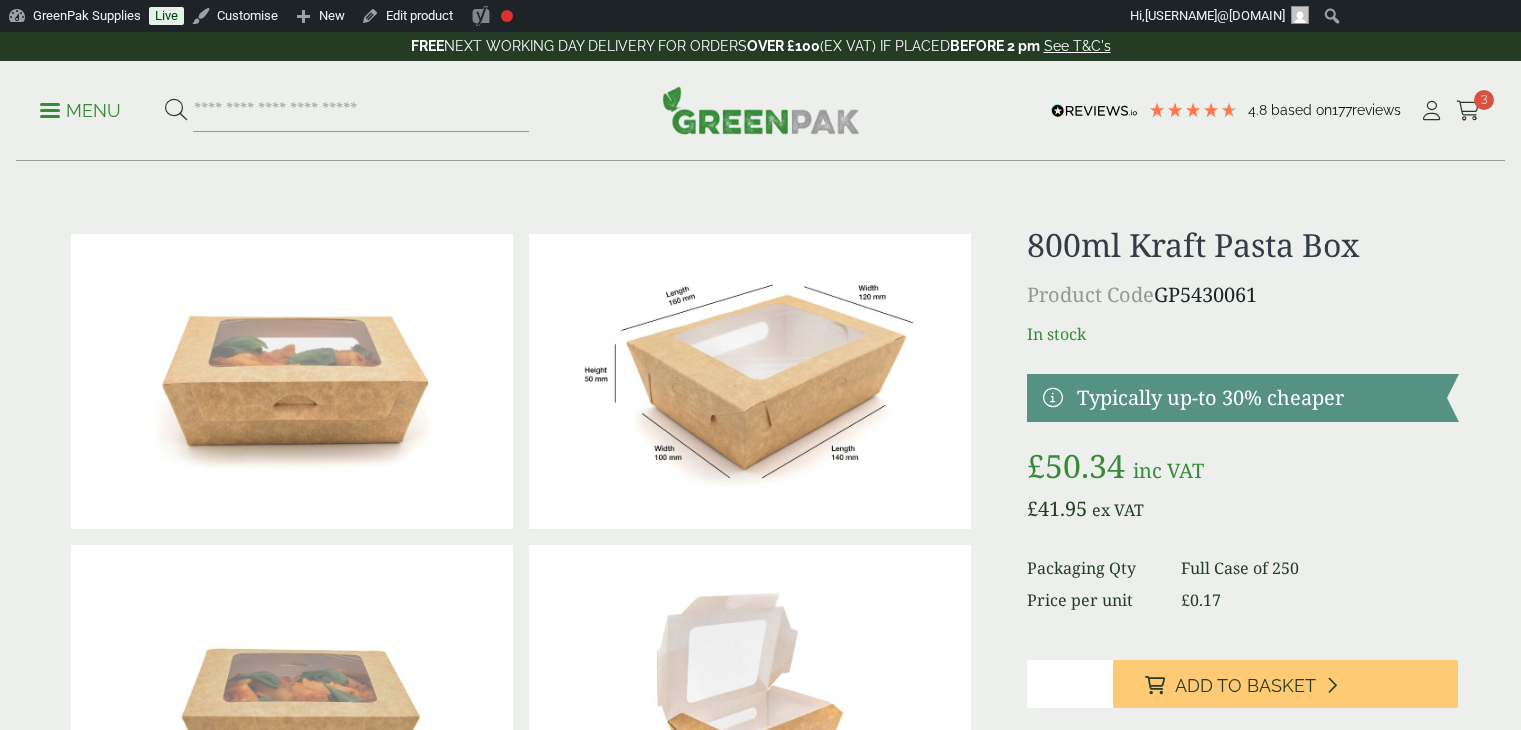 scroll, scrollTop: 0, scrollLeft: 0, axis: both 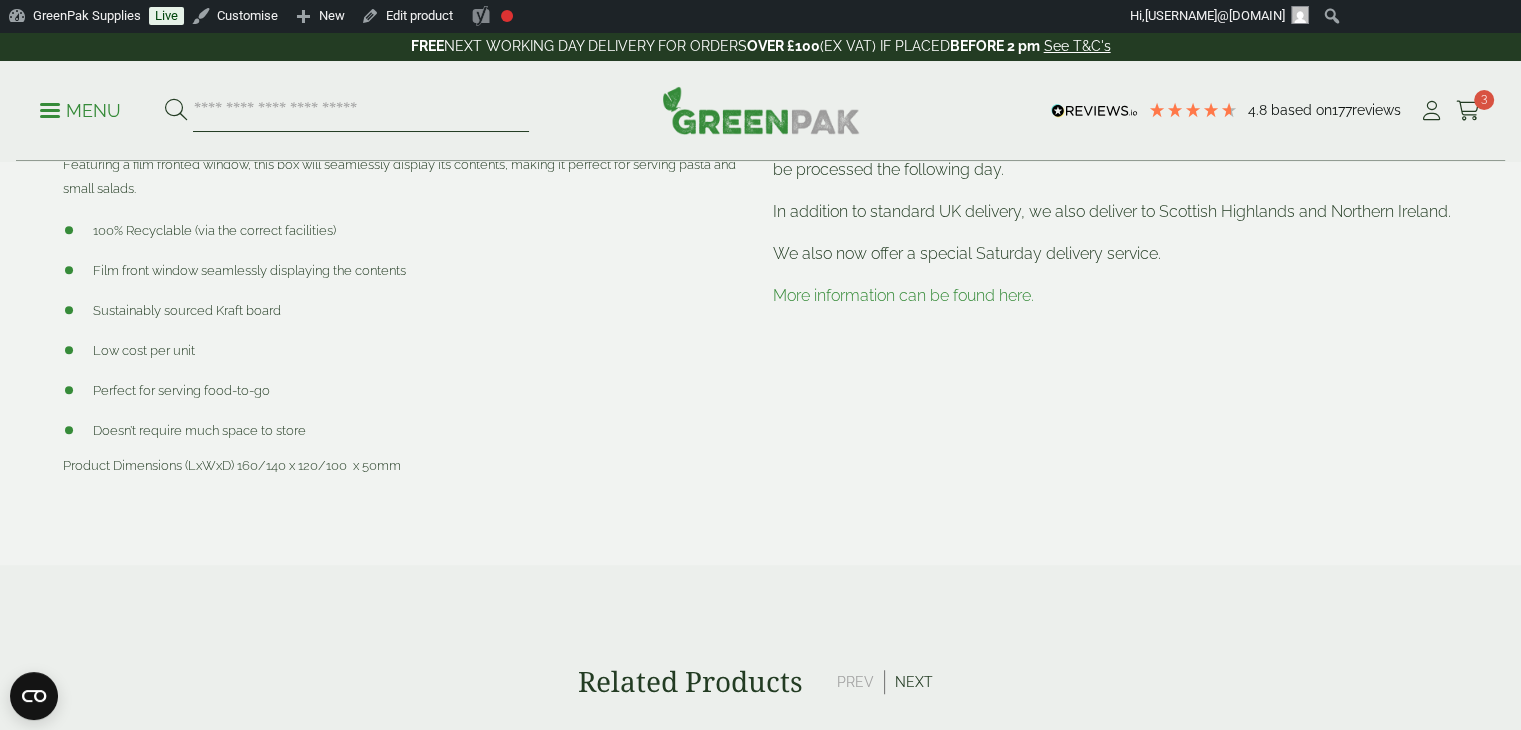 click at bounding box center [361, 111] 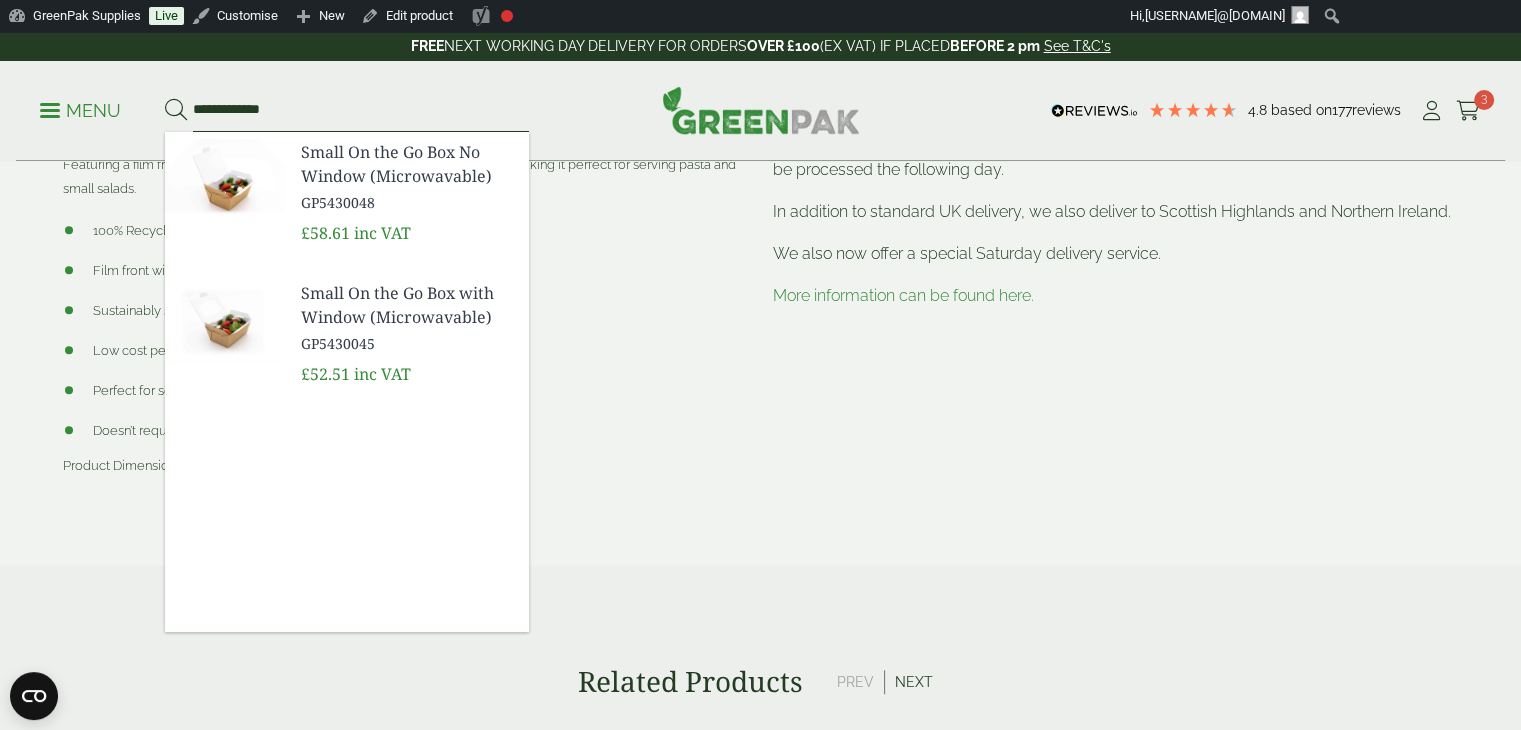 type on "**********" 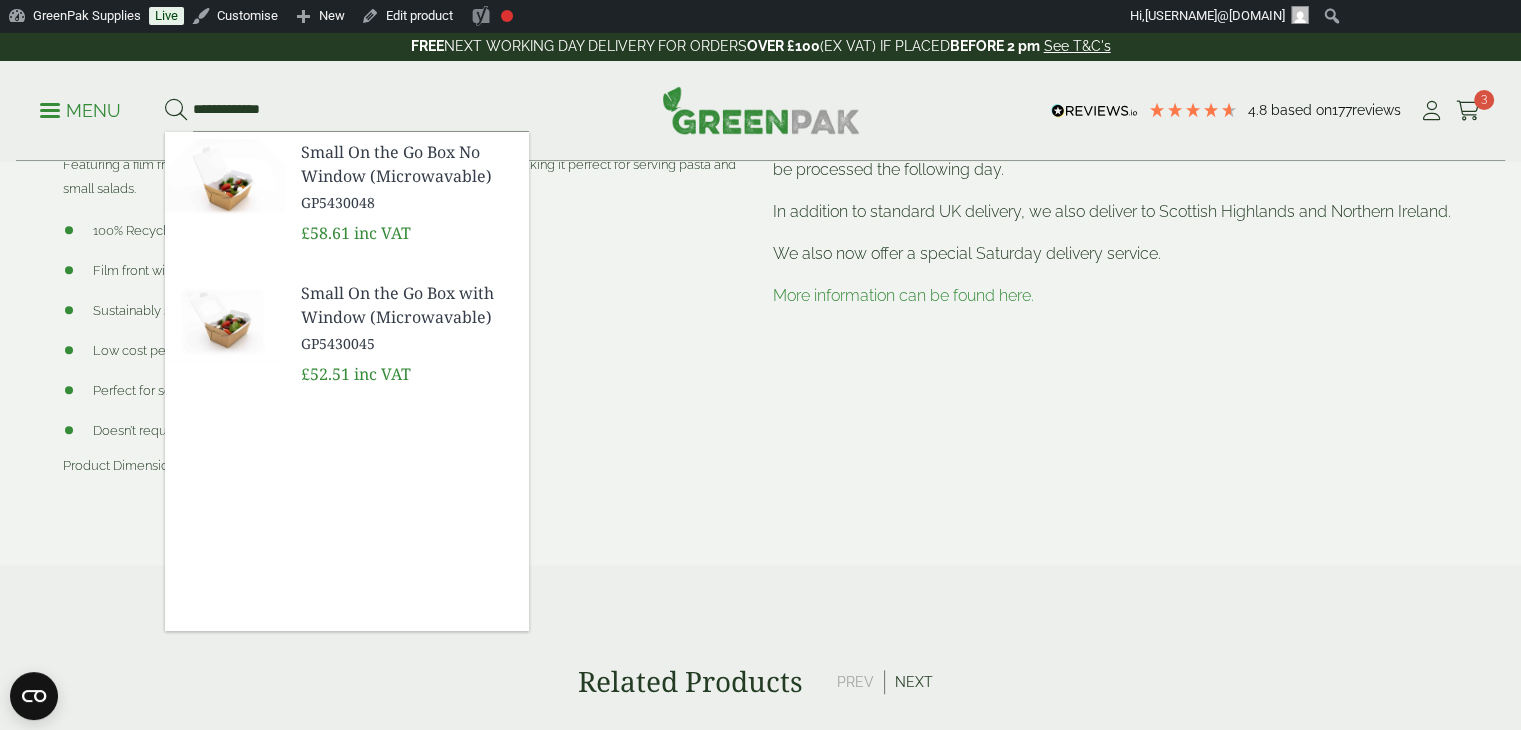 click on "Small On the Go Box No Window (Microwavable)" at bounding box center [407, 164] 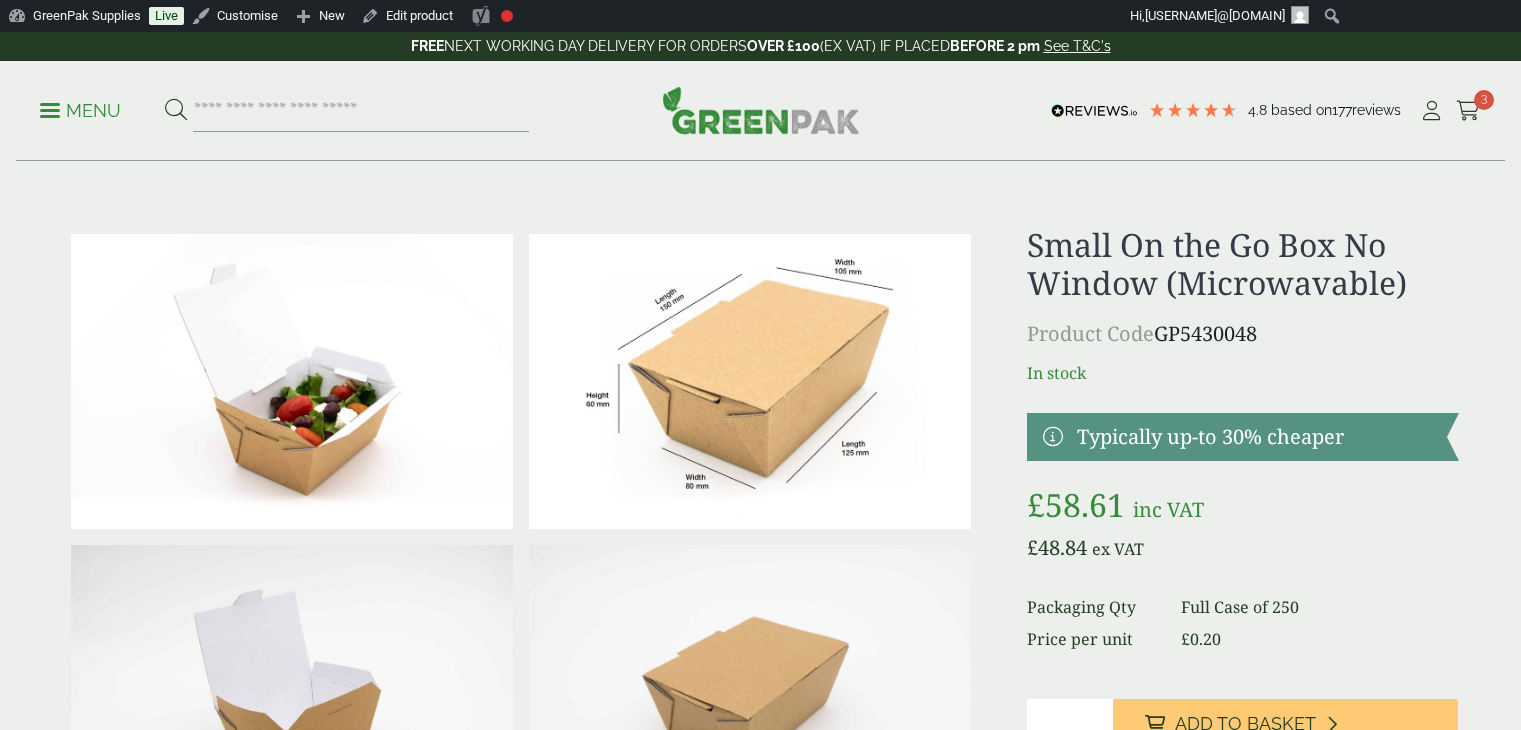 scroll, scrollTop: 0, scrollLeft: 0, axis: both 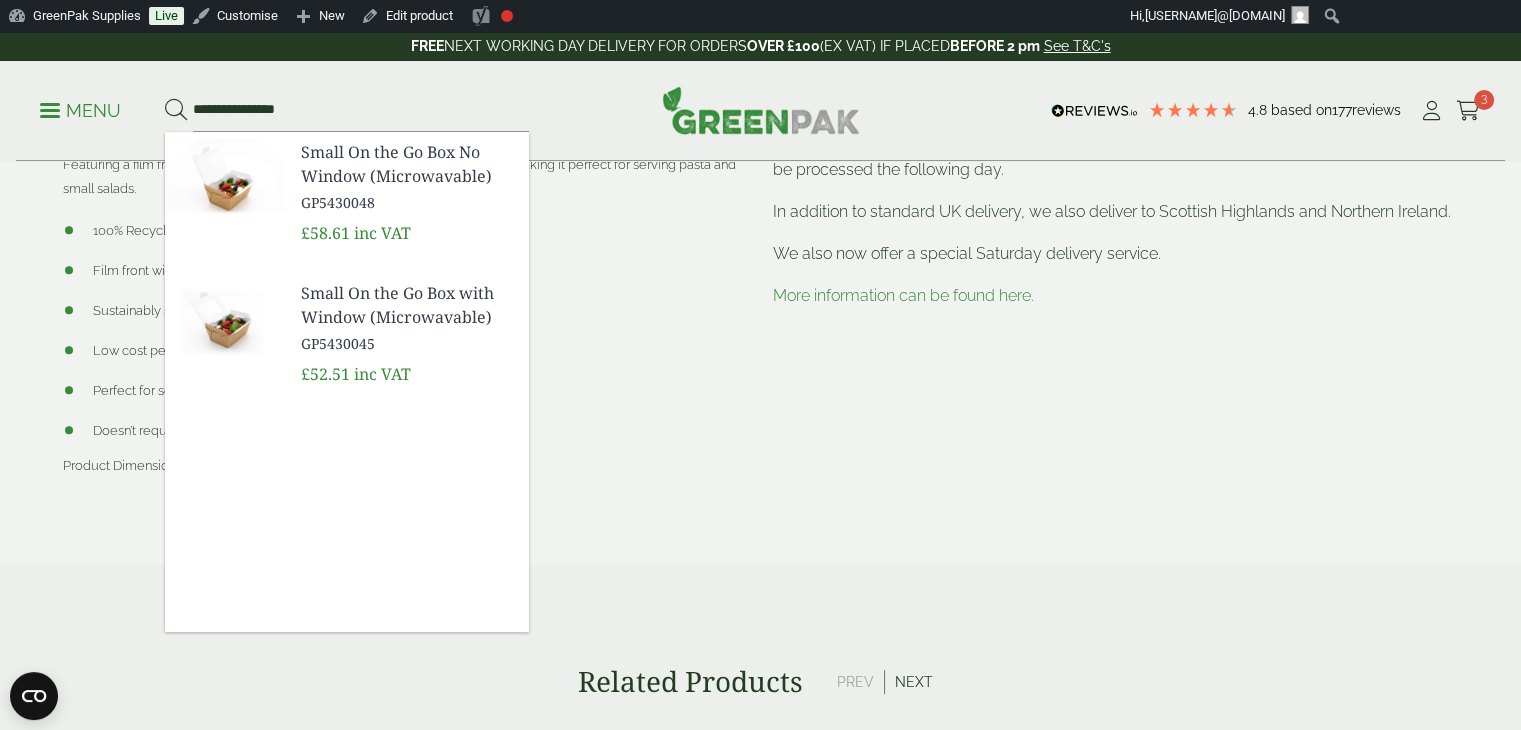 type on "**********" 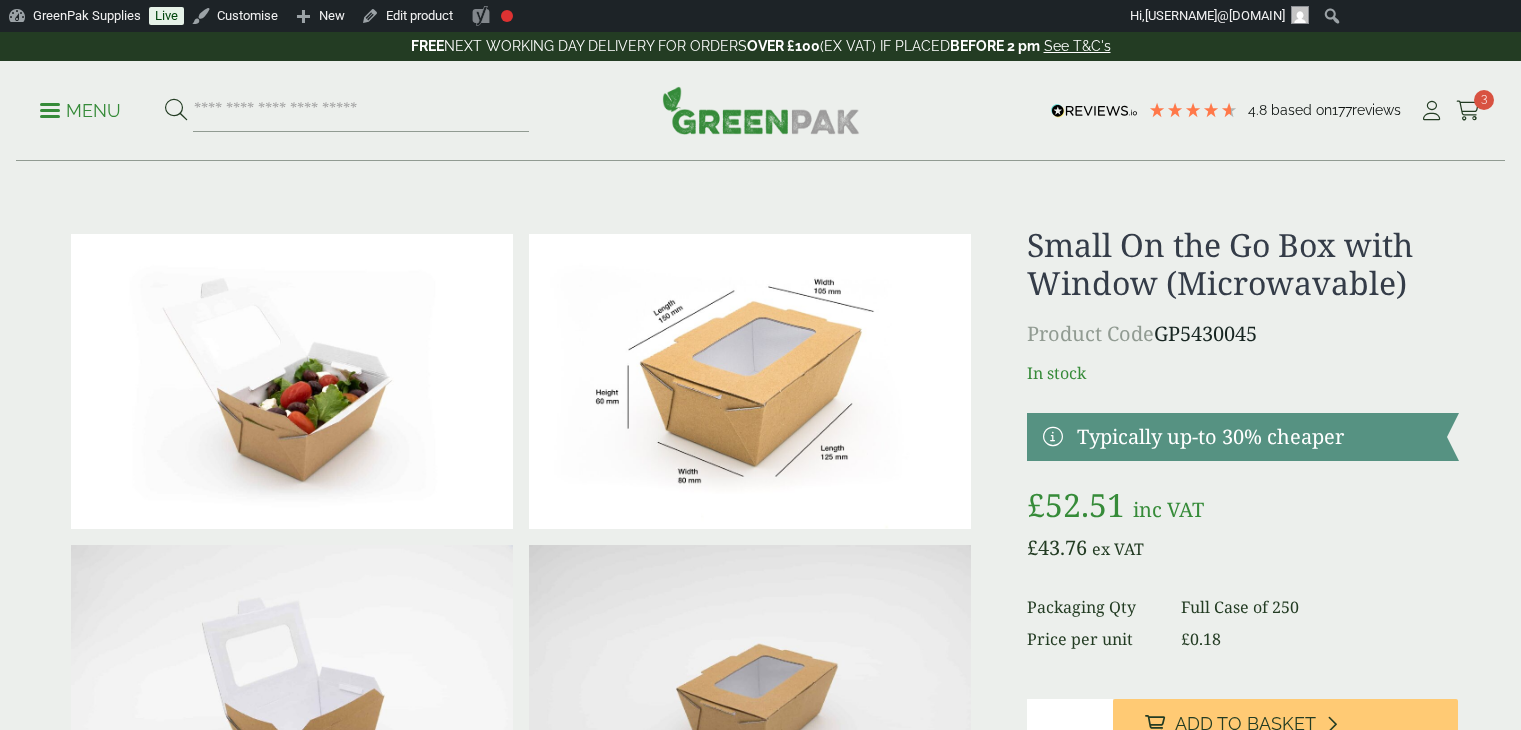 scroll, scrollTop: 0, scrollLeft: 0, axis: both 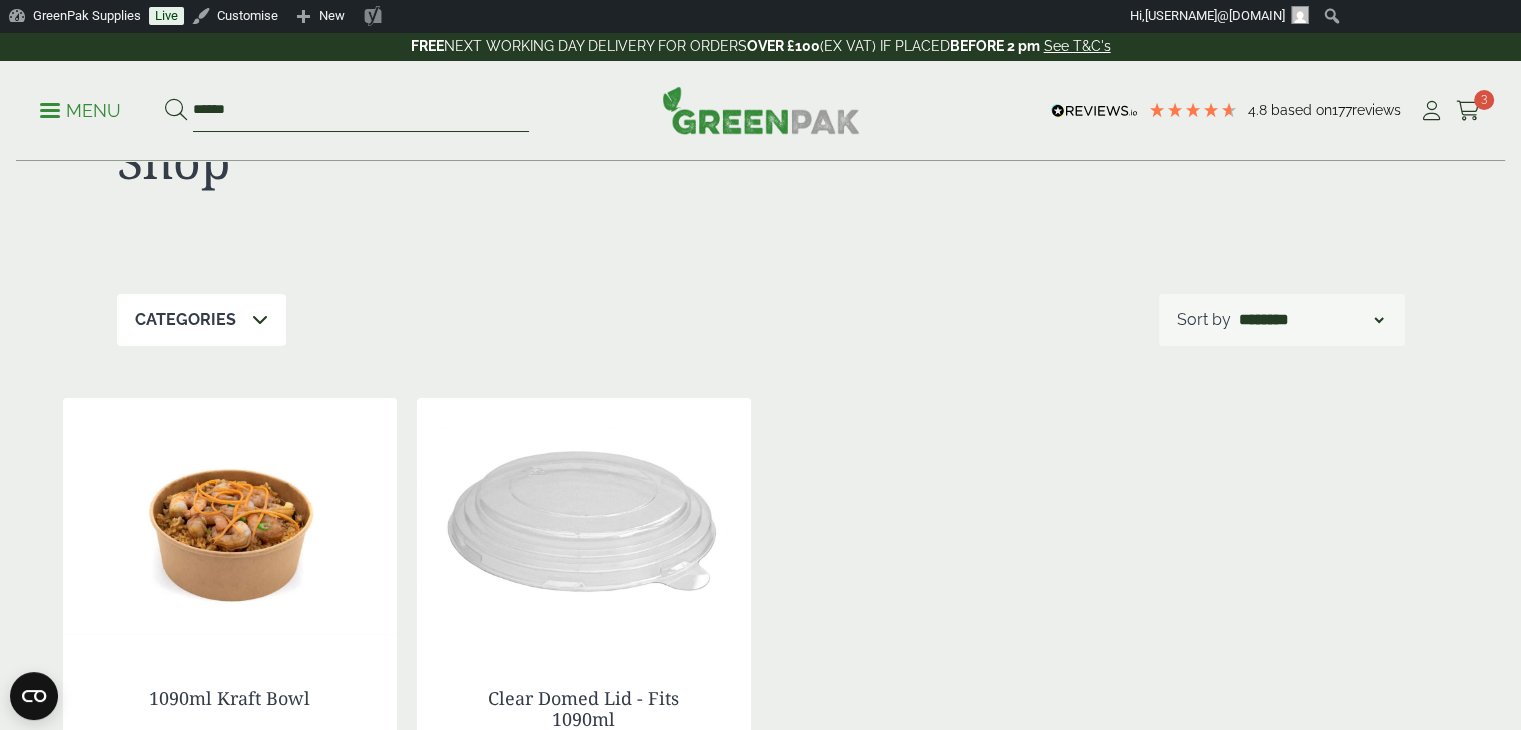 drag, startPoint x: 294, startPoint y: 113, endPoint x: 140, endPoint y: 93, distance: 155.29327 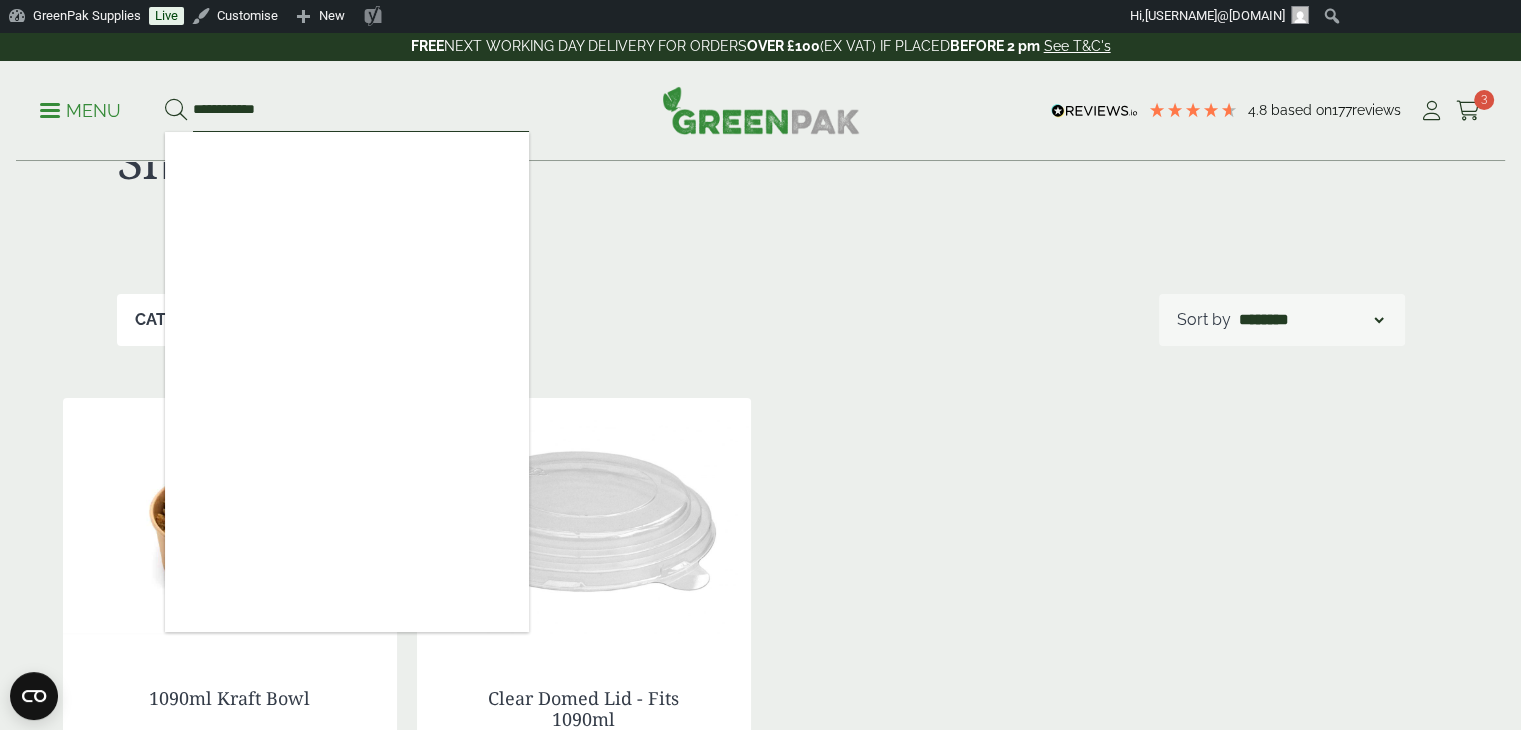 click on "**********" at bounding box center (361, 111) 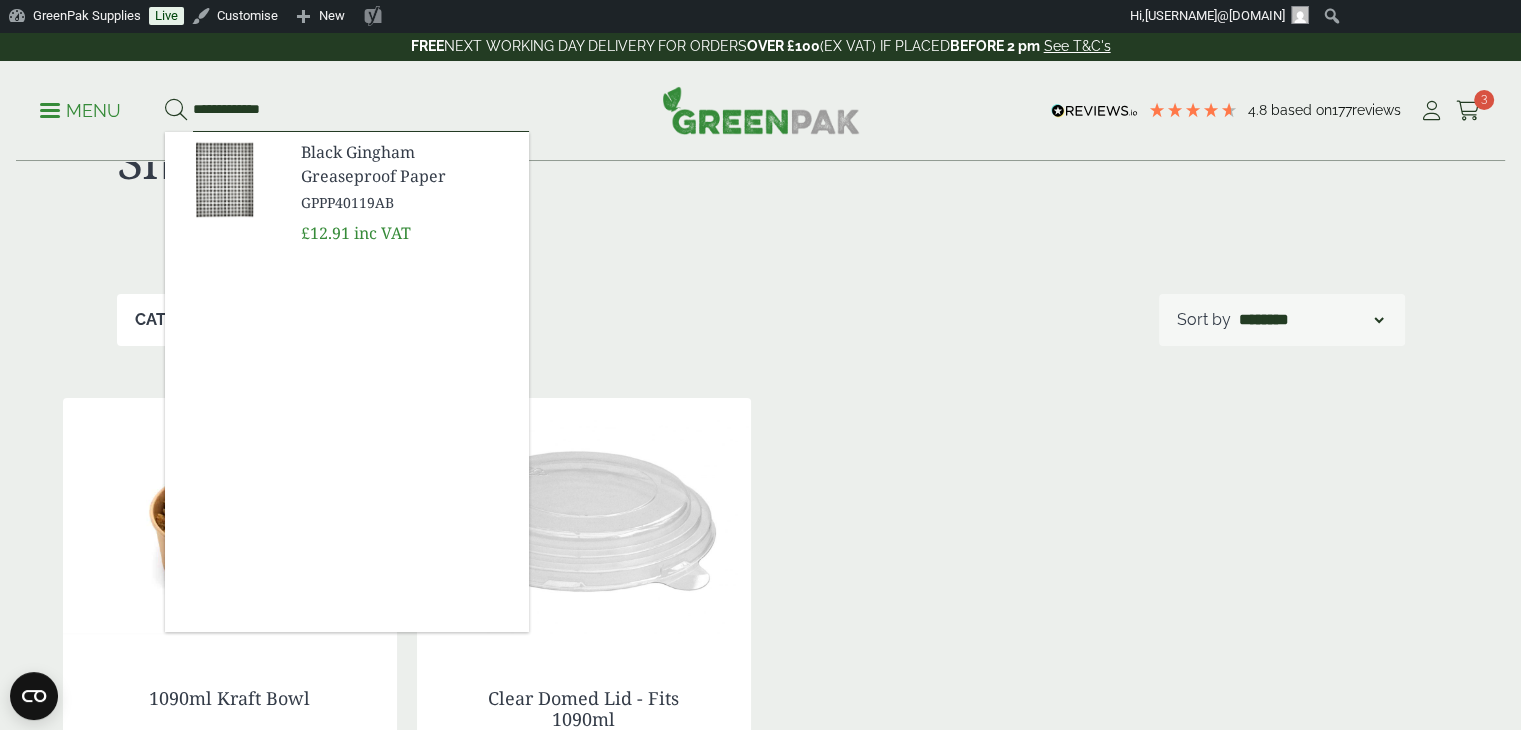 type on "**********" 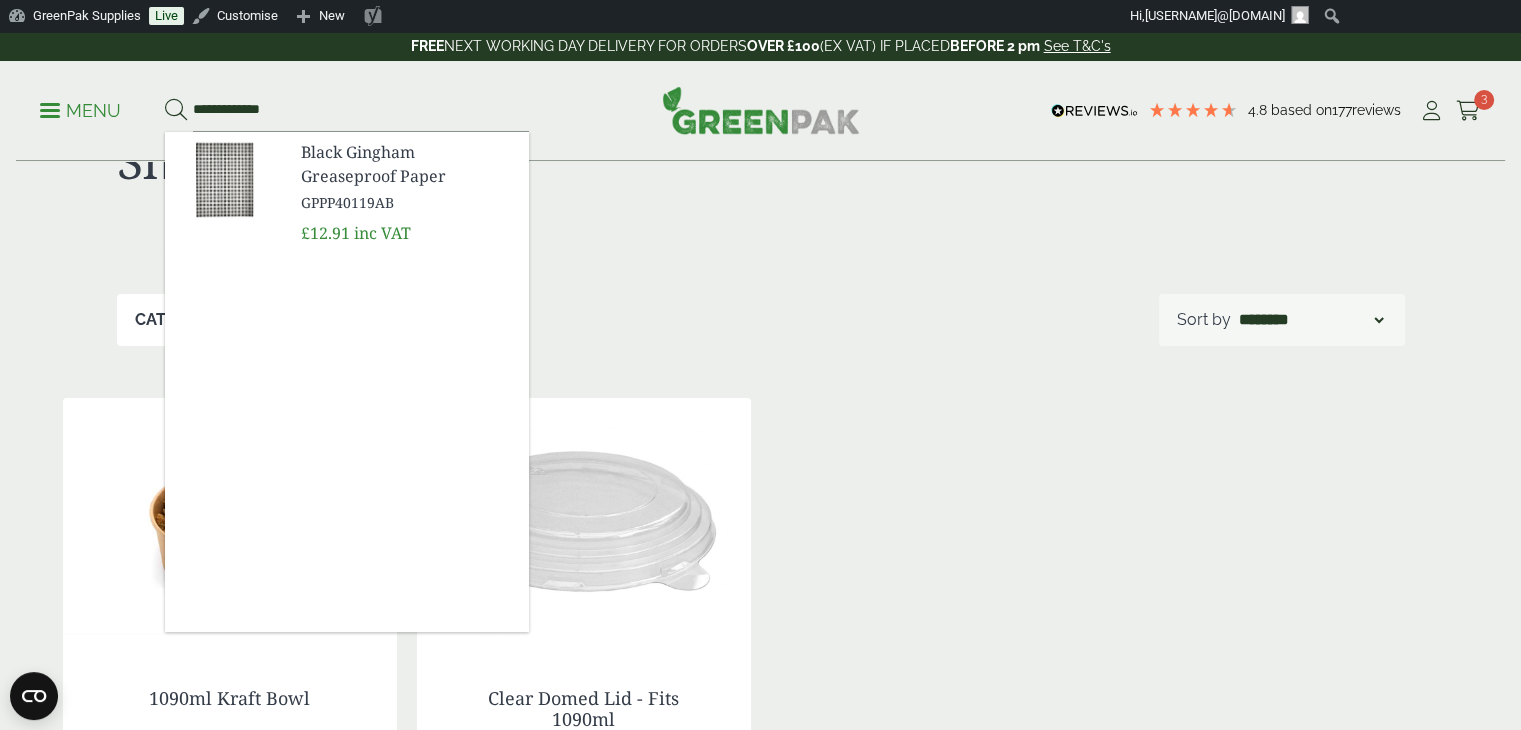 click on "Black Gingham Greaseproof Paper" at bounding box center [407, 164] 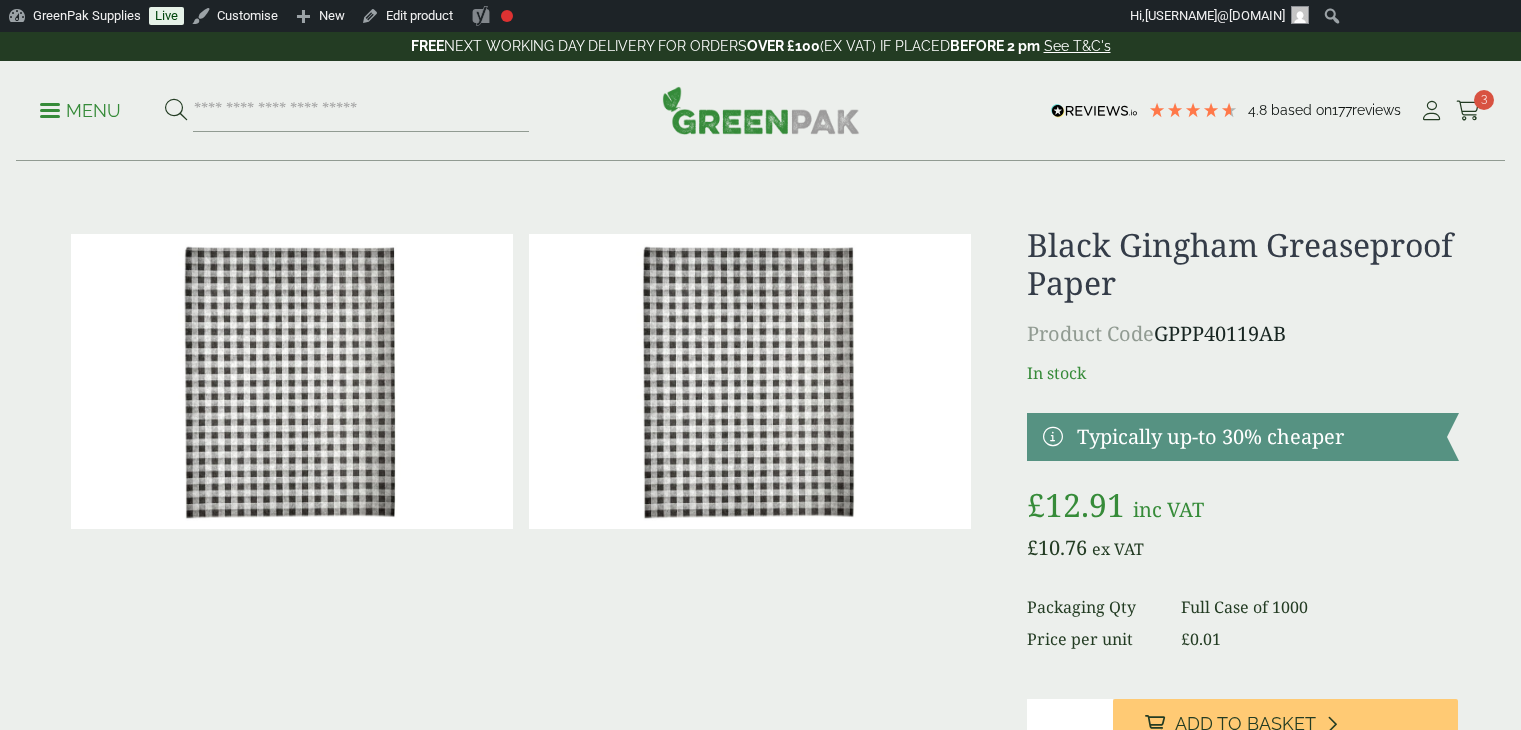 scroll, scrollTop: 0, scrollLeft: 0, axis: both 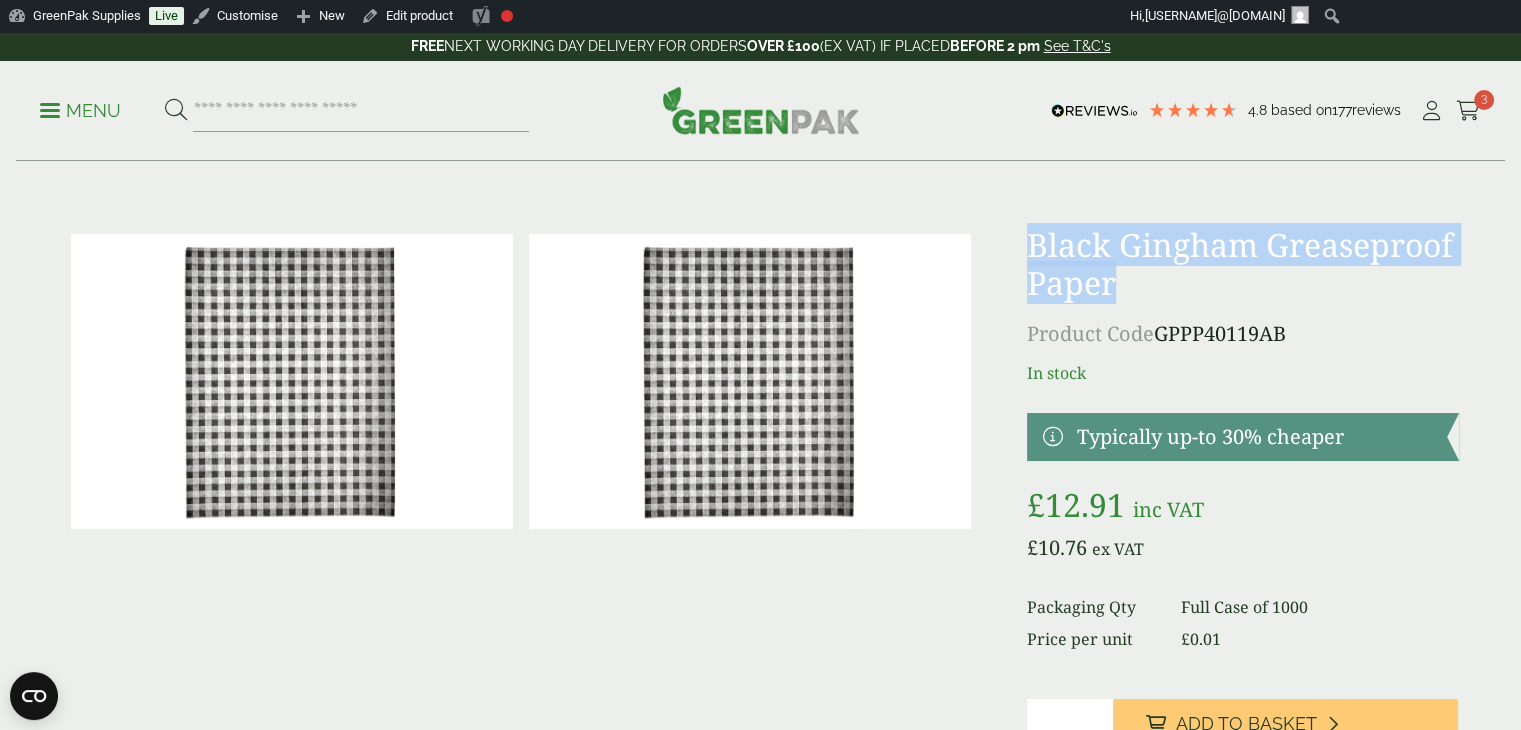 drag, startPoint x: 1149, startPoint y: 287, endPoint x: 1011, endPoint y: 255, distance: 141.66158 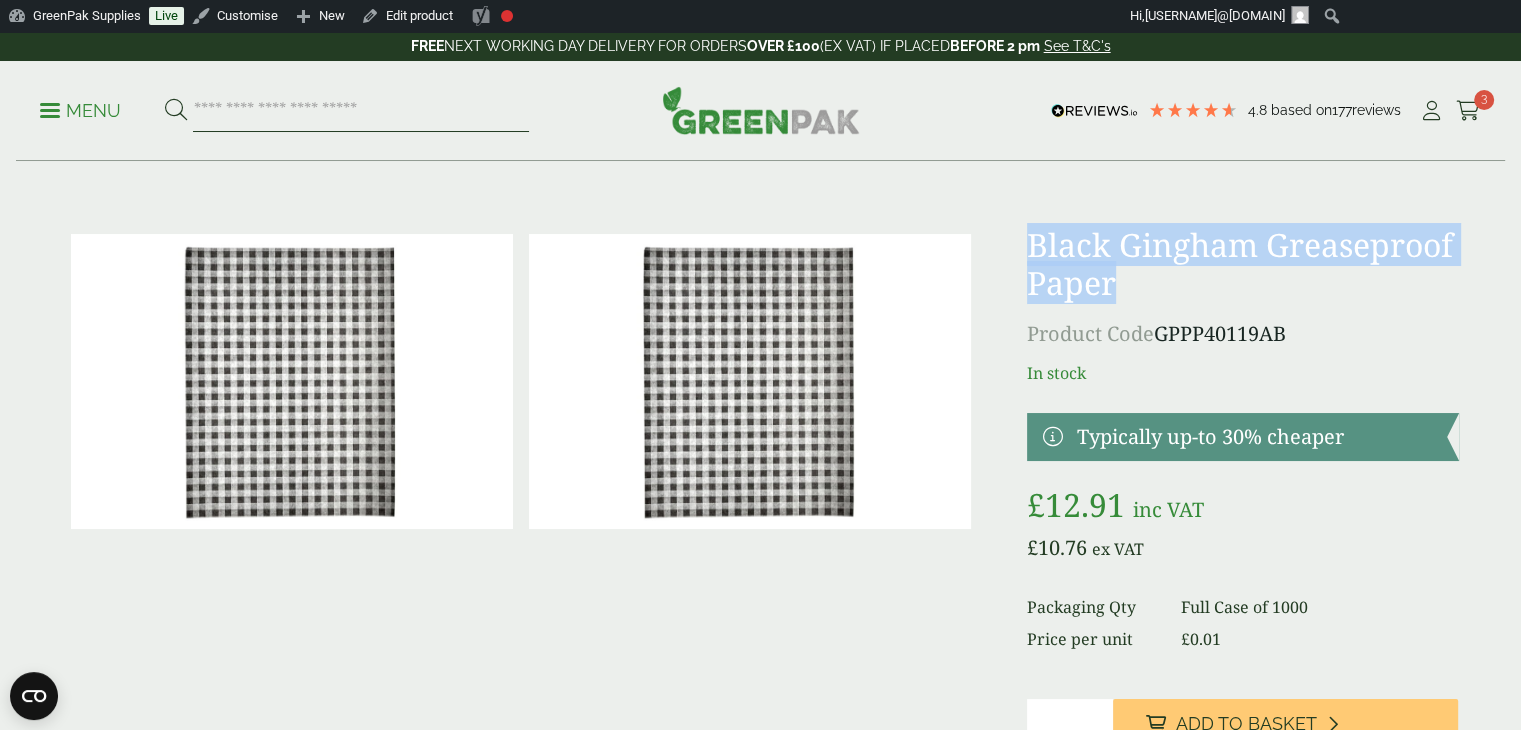 click at bounding box center [361, 111] 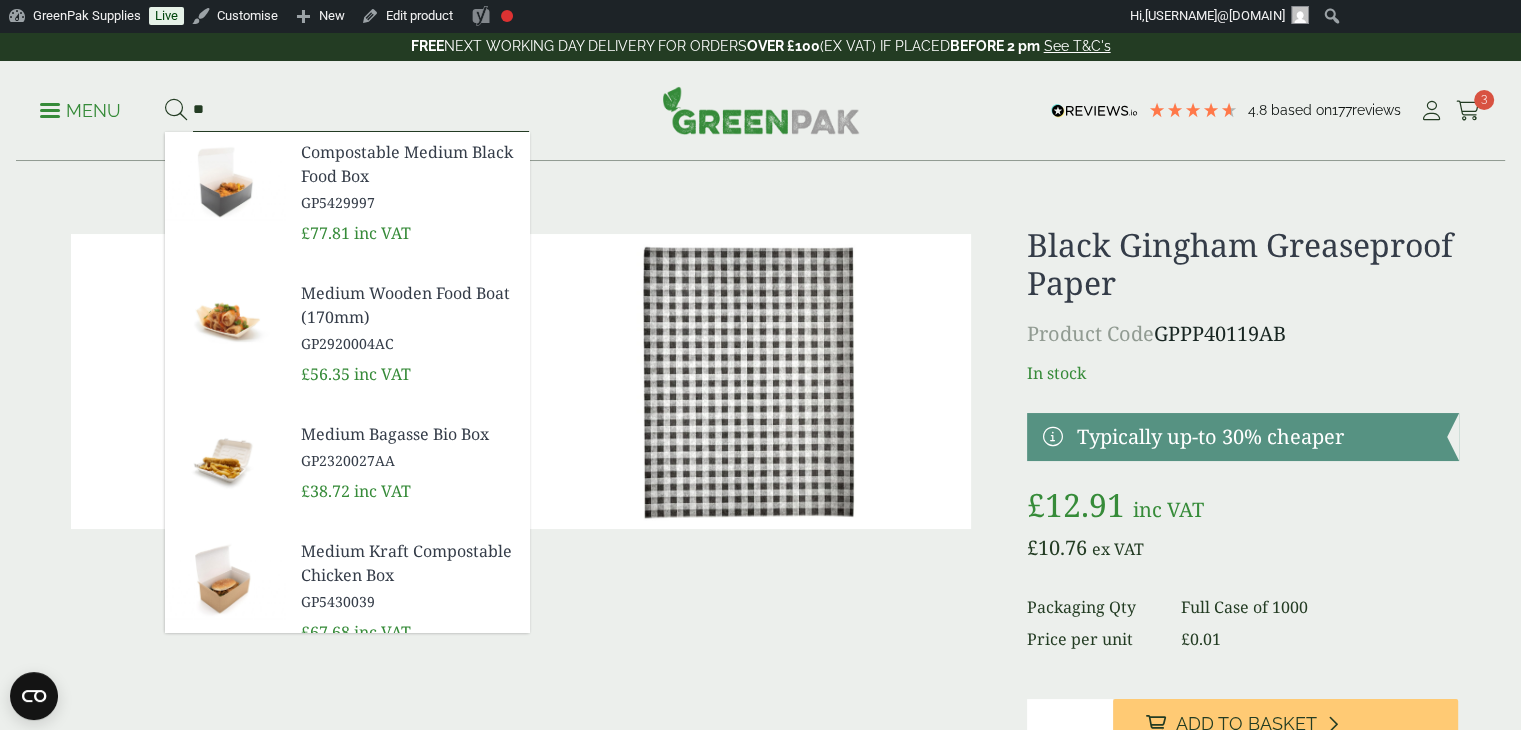 type on "*" 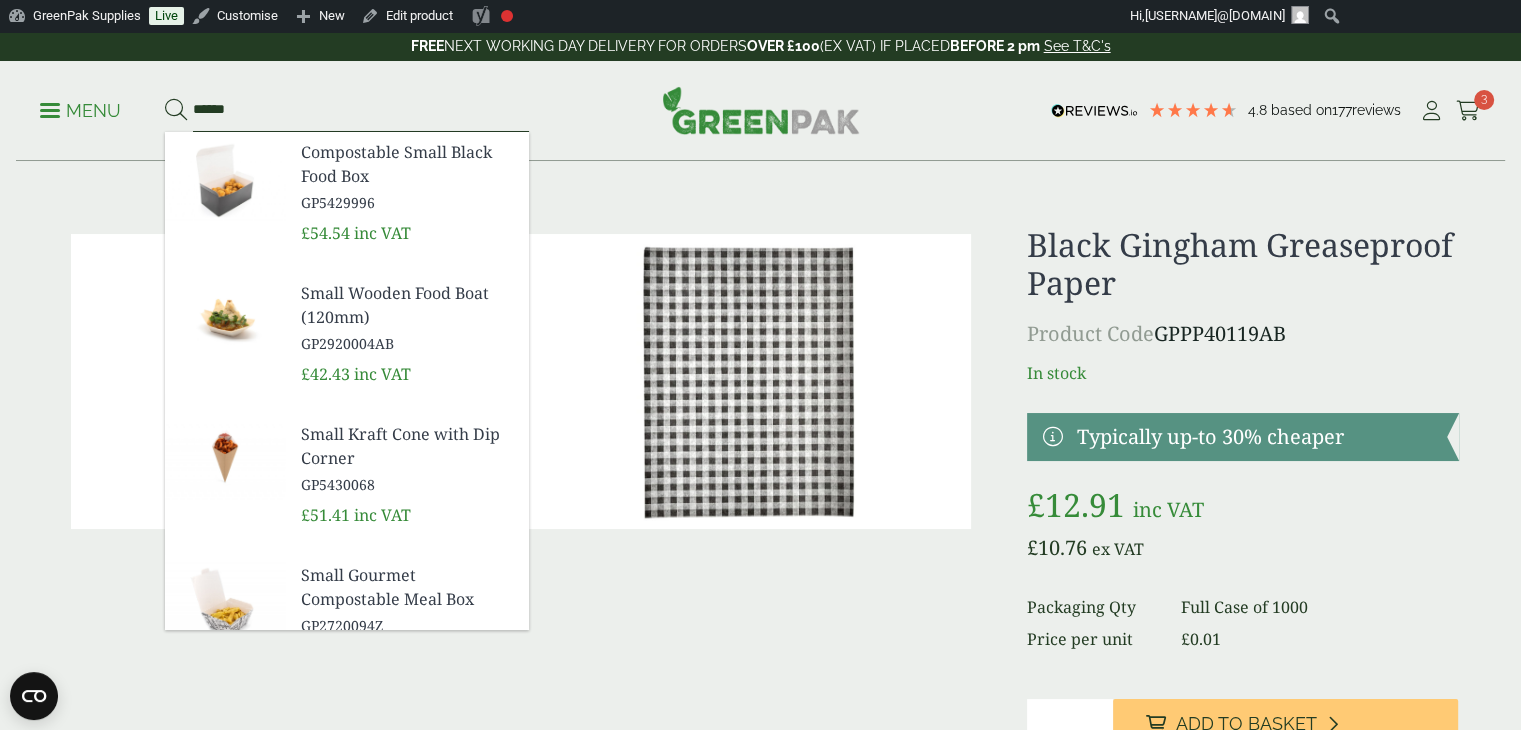 click on "*****" at bounding box center (361, 111) 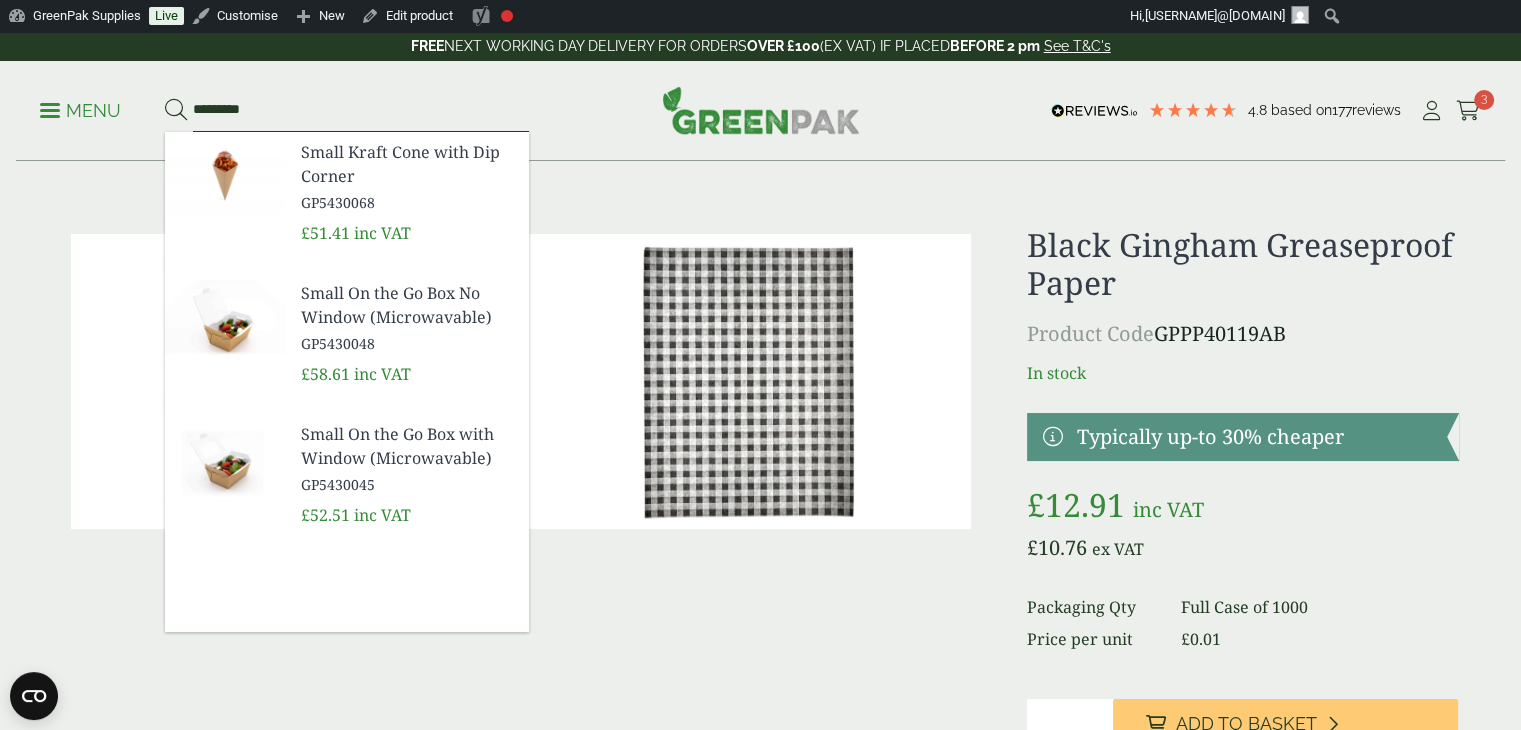 type on "********" 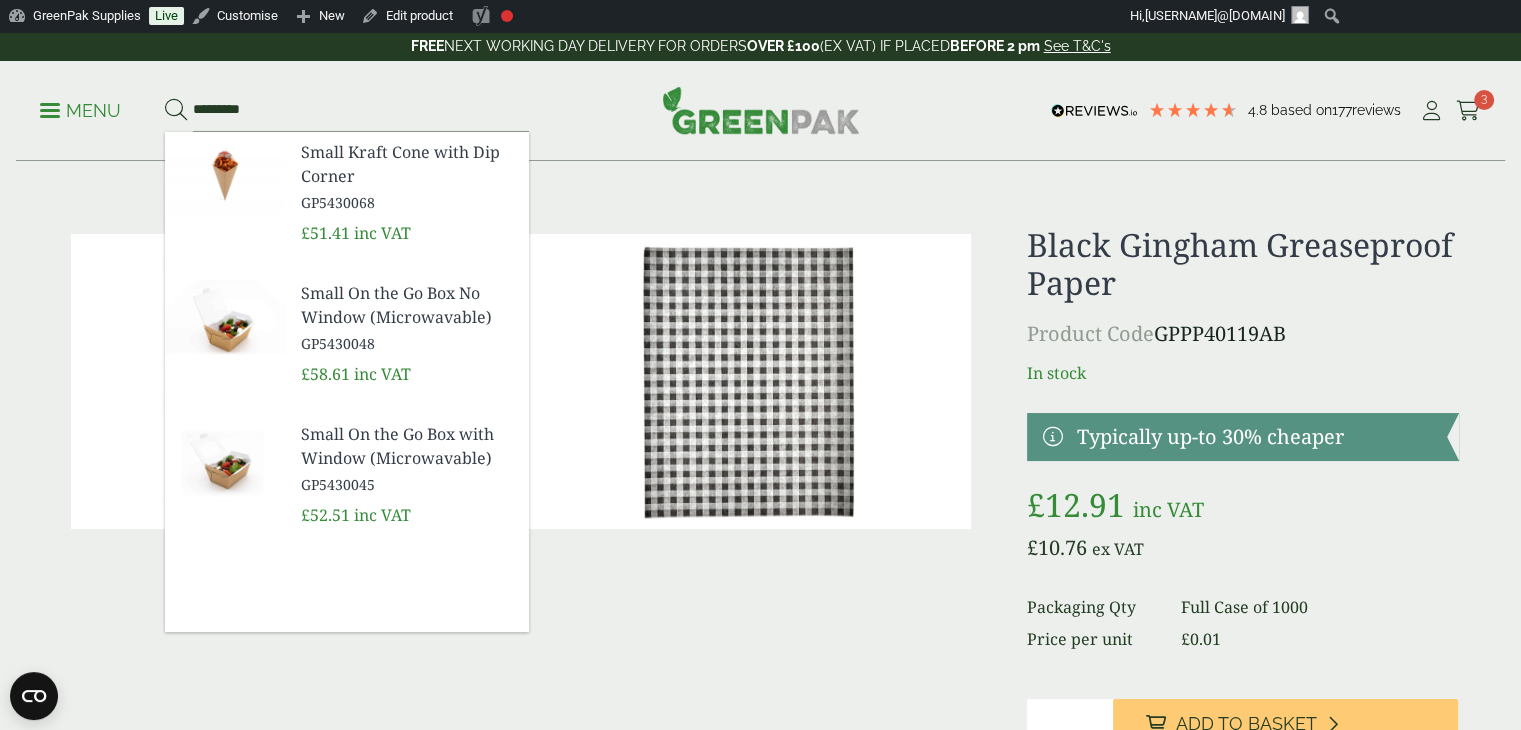click on "Small On the Go Box with Window (Microwavable)" at bounding box center (407, 446) 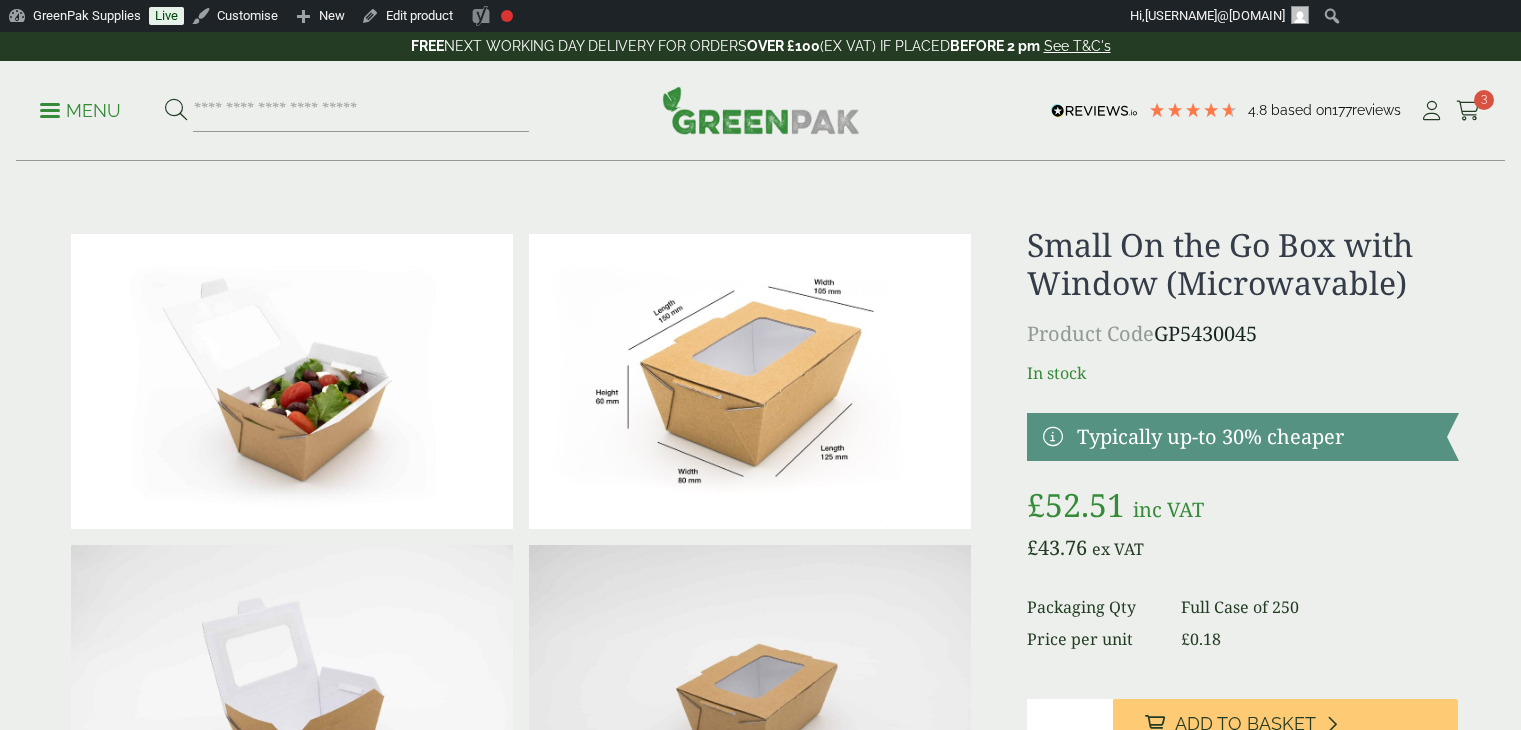 scroll, scrollTop: 0, scrollLeft: 0, axis: both 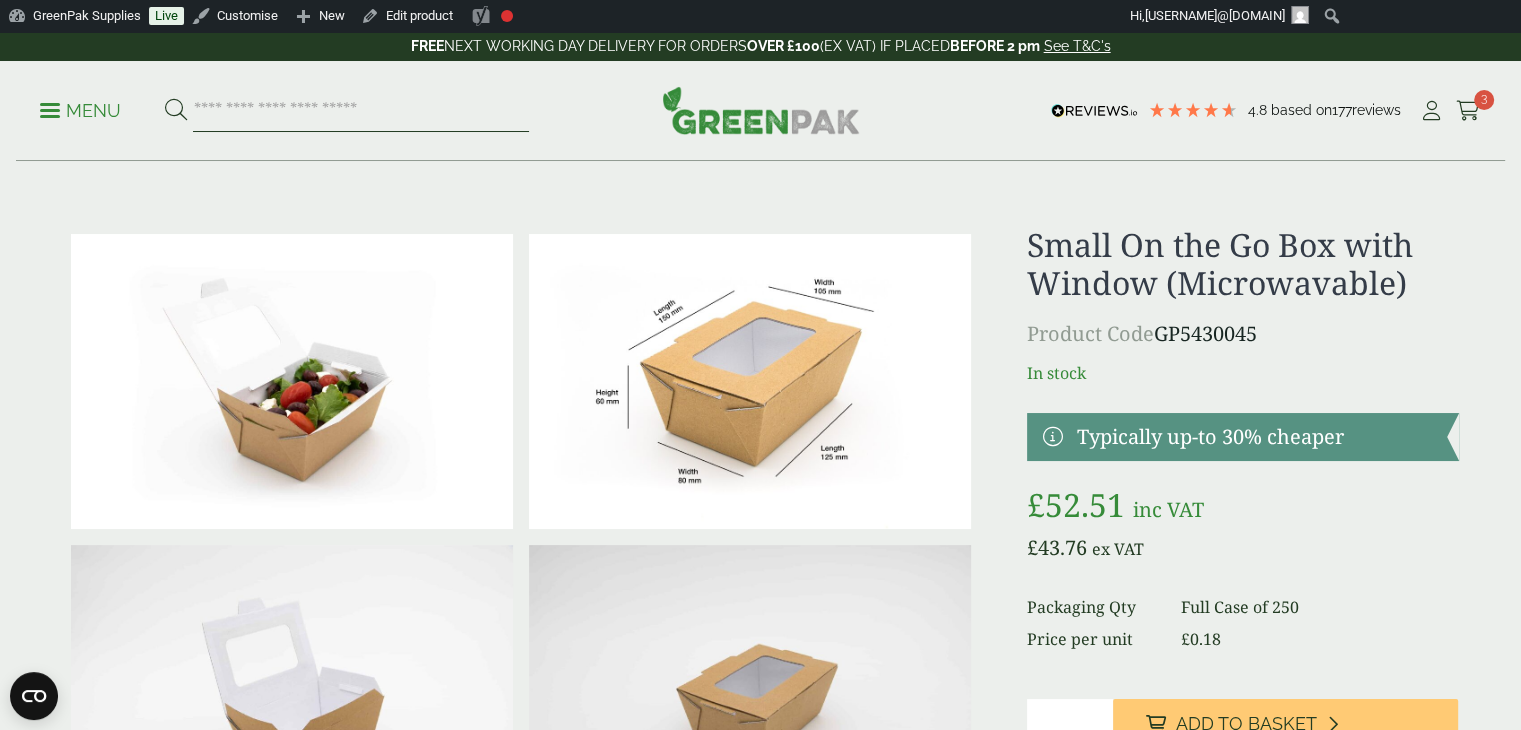 click at bounding box center [361, 111] 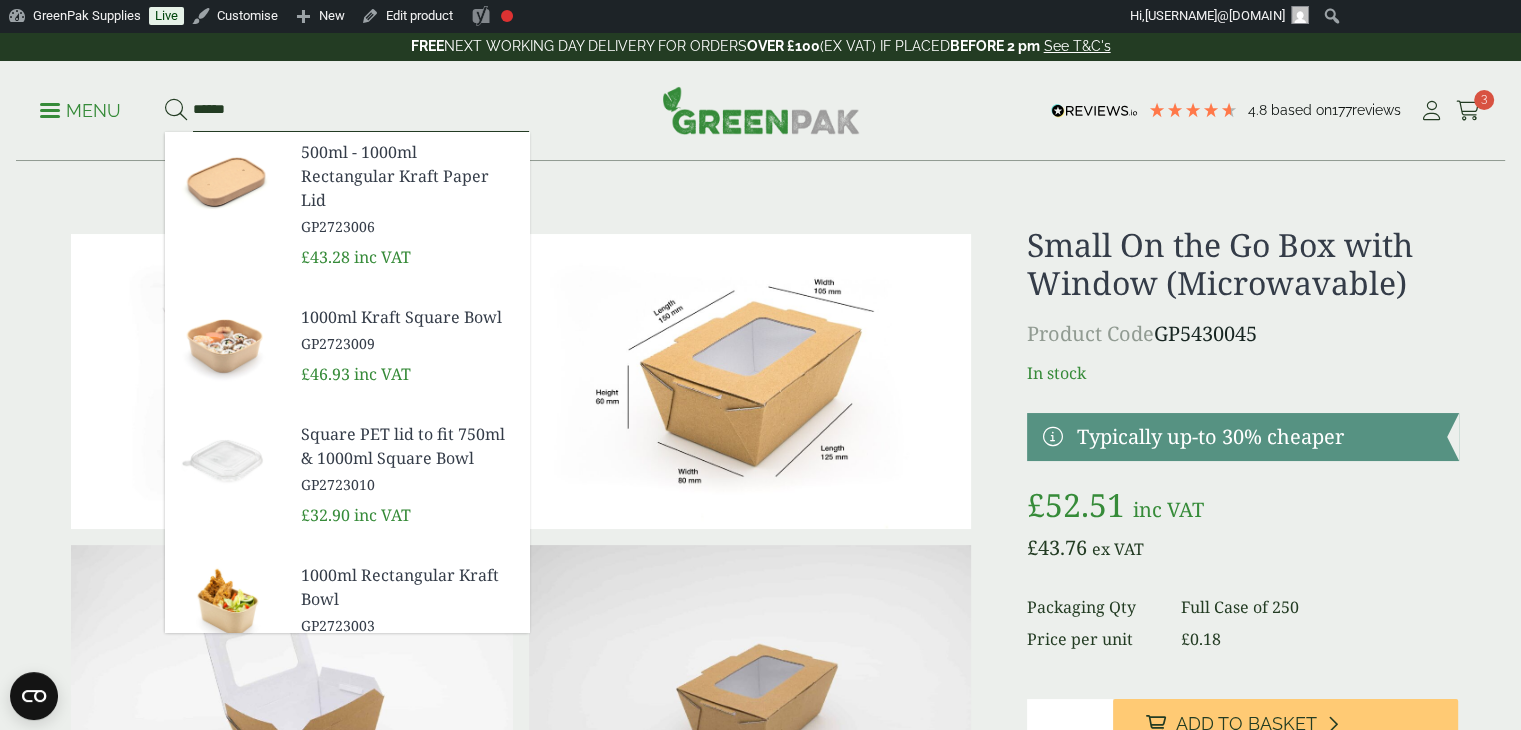 type on "******" 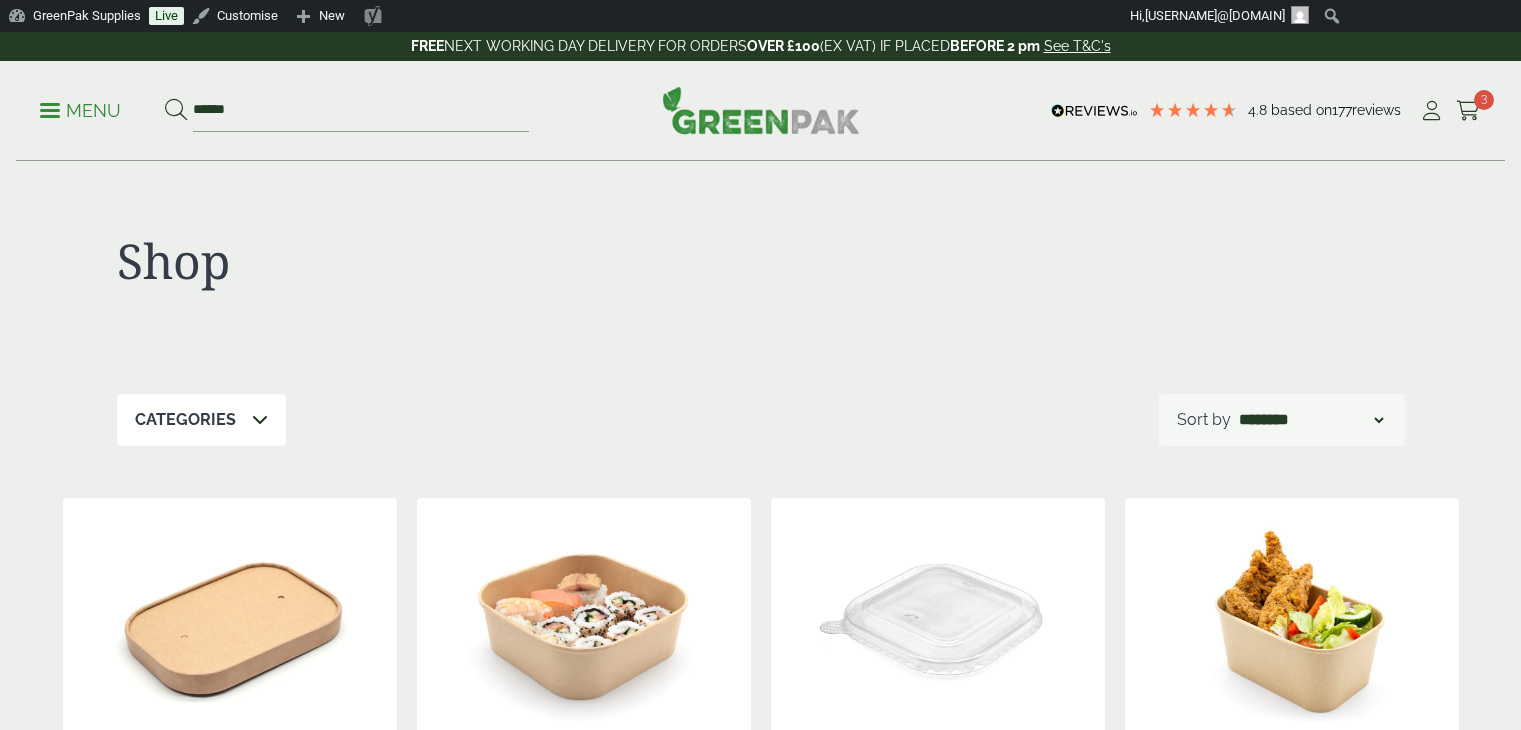 scroll, scrollTop: 0, scrollLeft: 0, axis: both 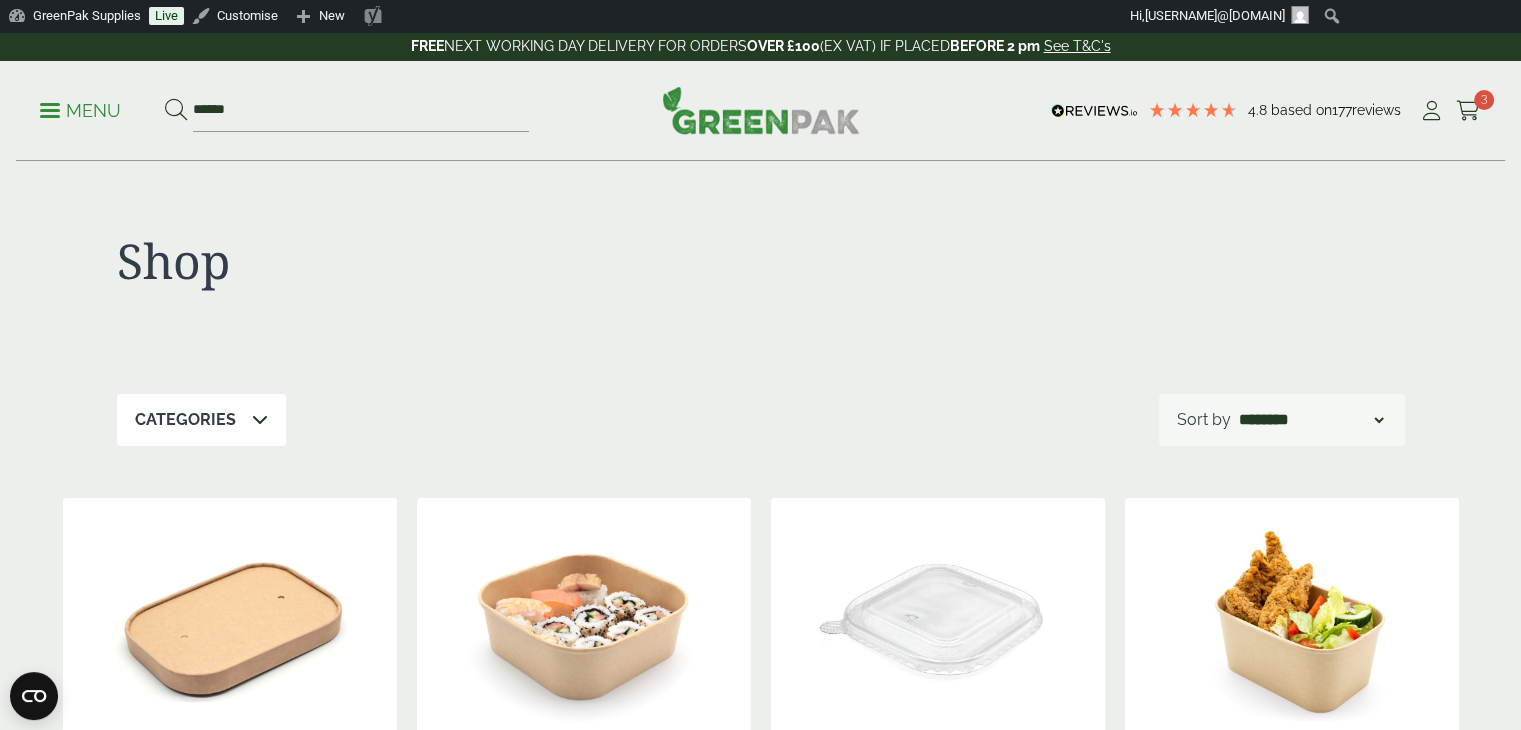 click on "Shop" at bounding box center (761, 278) 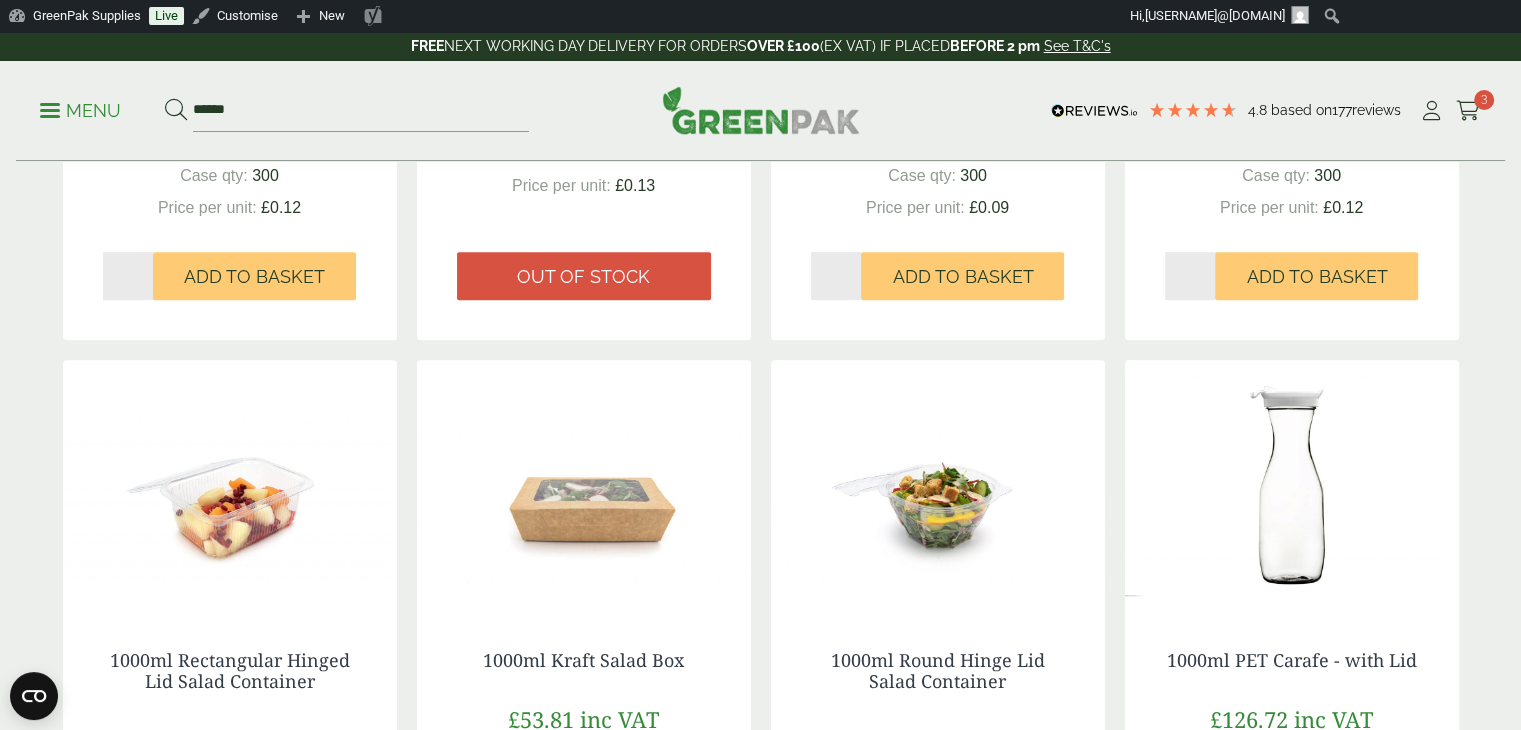 scroll, scrollTop: 400, scrollLeft: 0, axis: vertical 